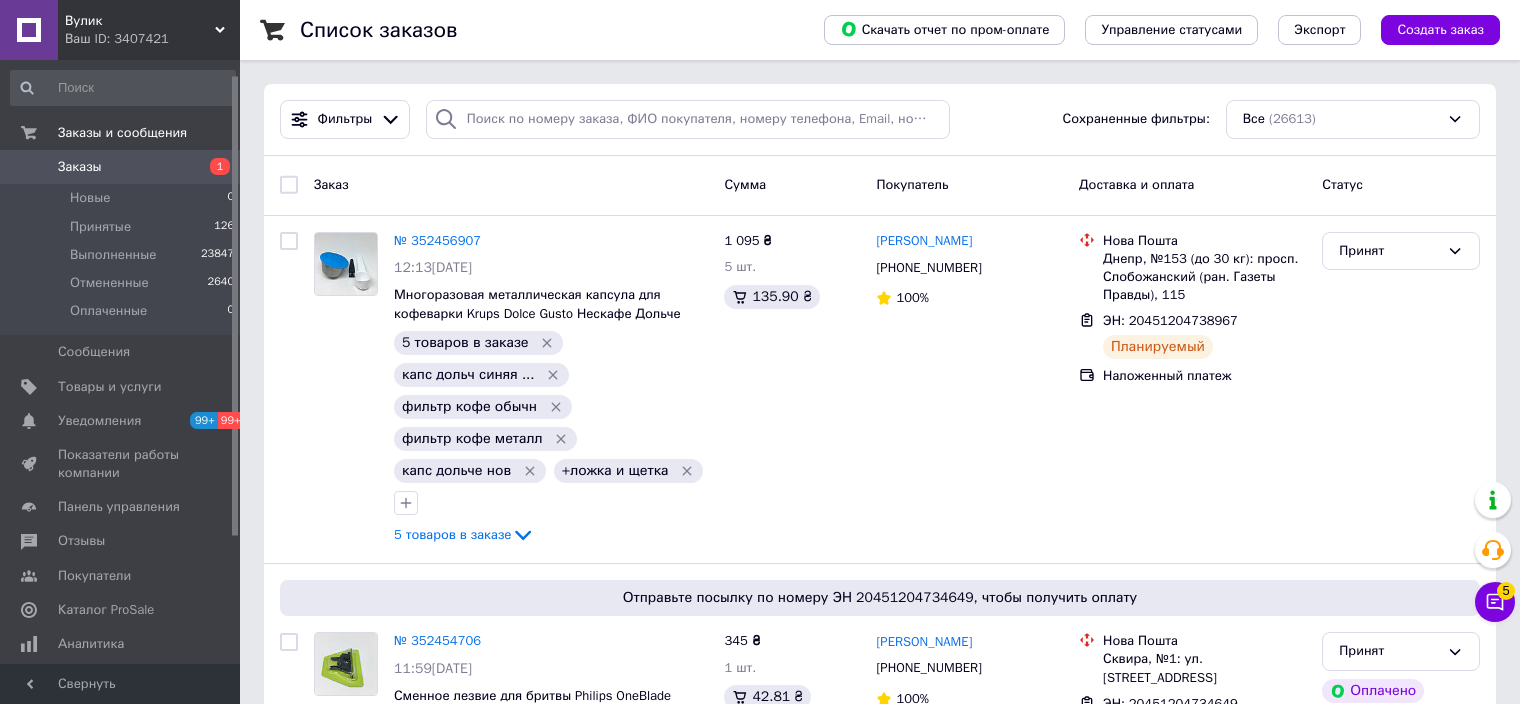 click on "Показатели работы компании" at bounding box center [121, 464] 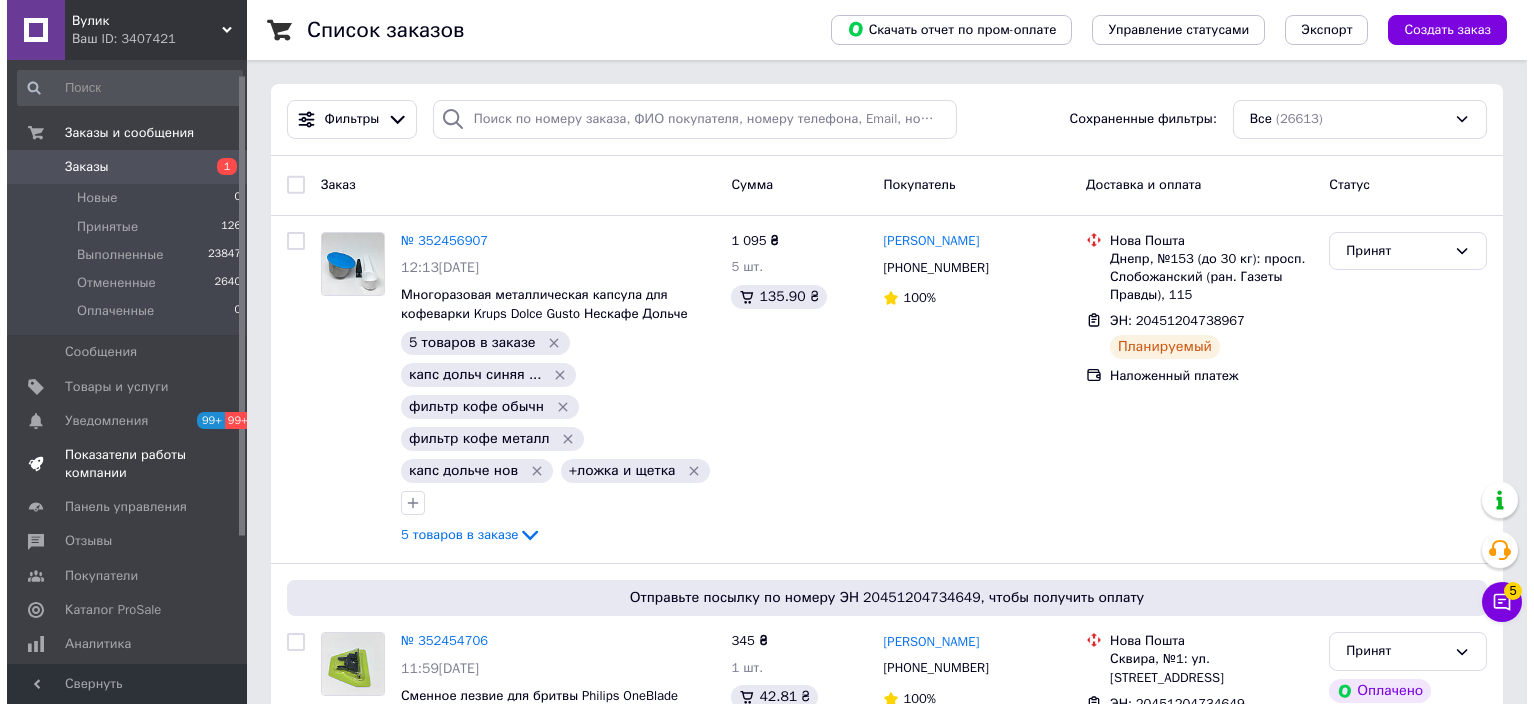 scroll, scrollTop: 0, scrollLeft: 0, axis: both 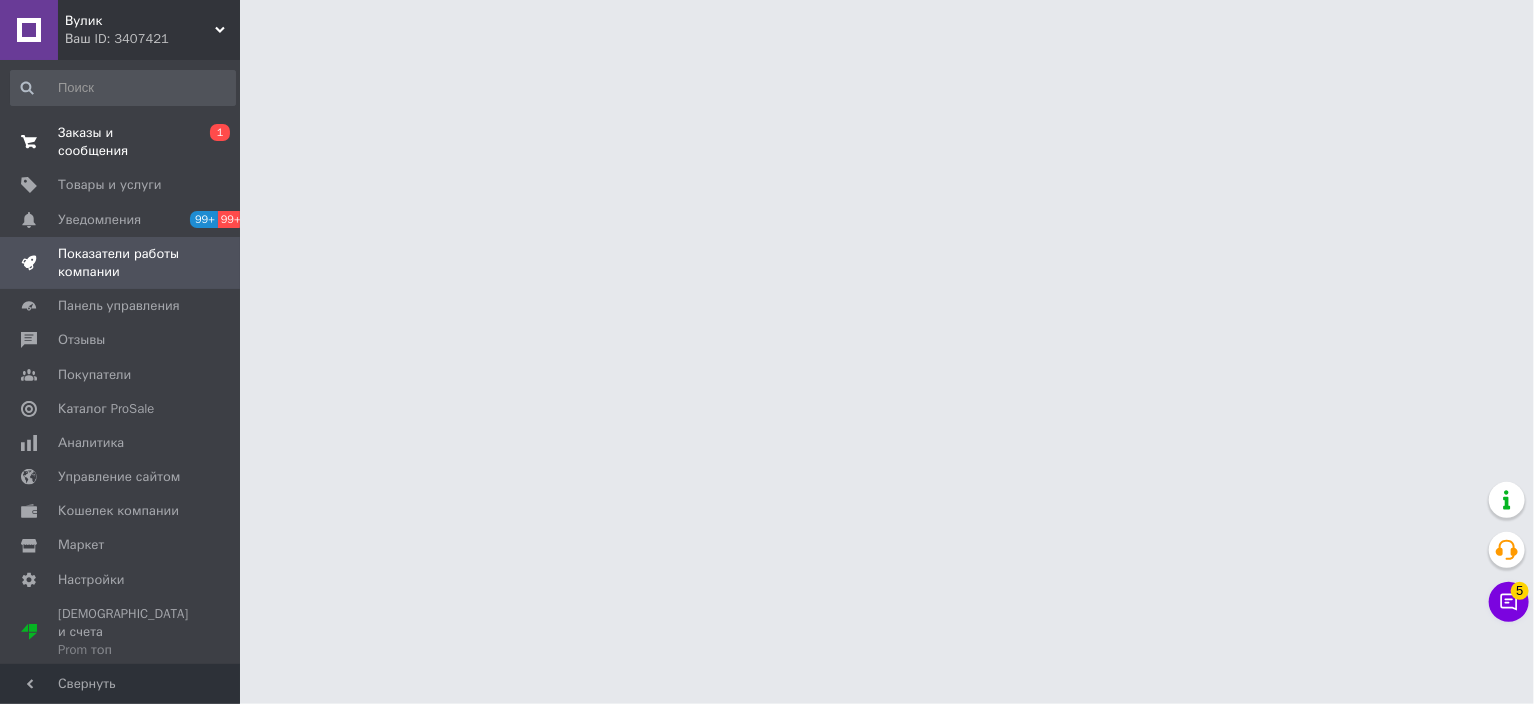 click on "Заказы и сообщения" at bounding box center [121, 142] 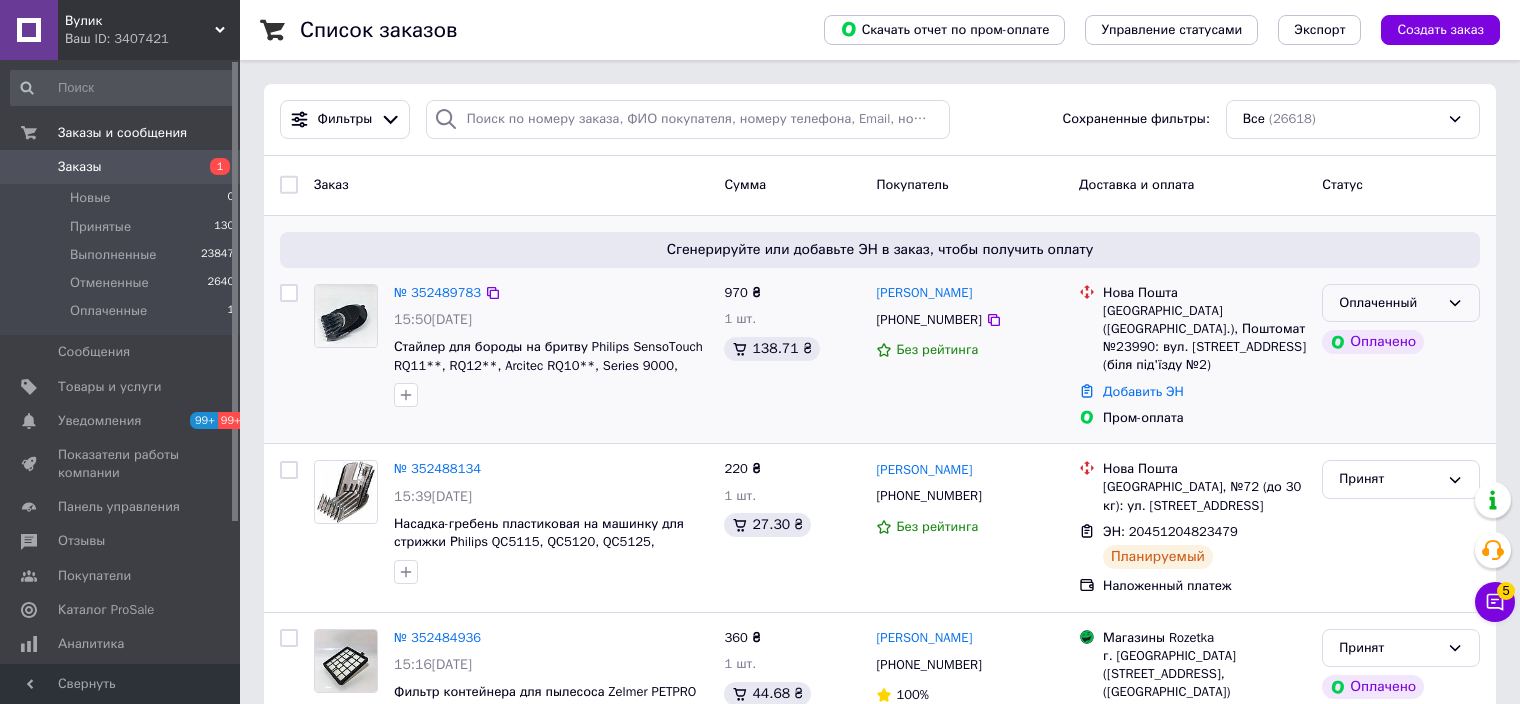 click on "Оплаченный" at bounding box center (1389, 303) 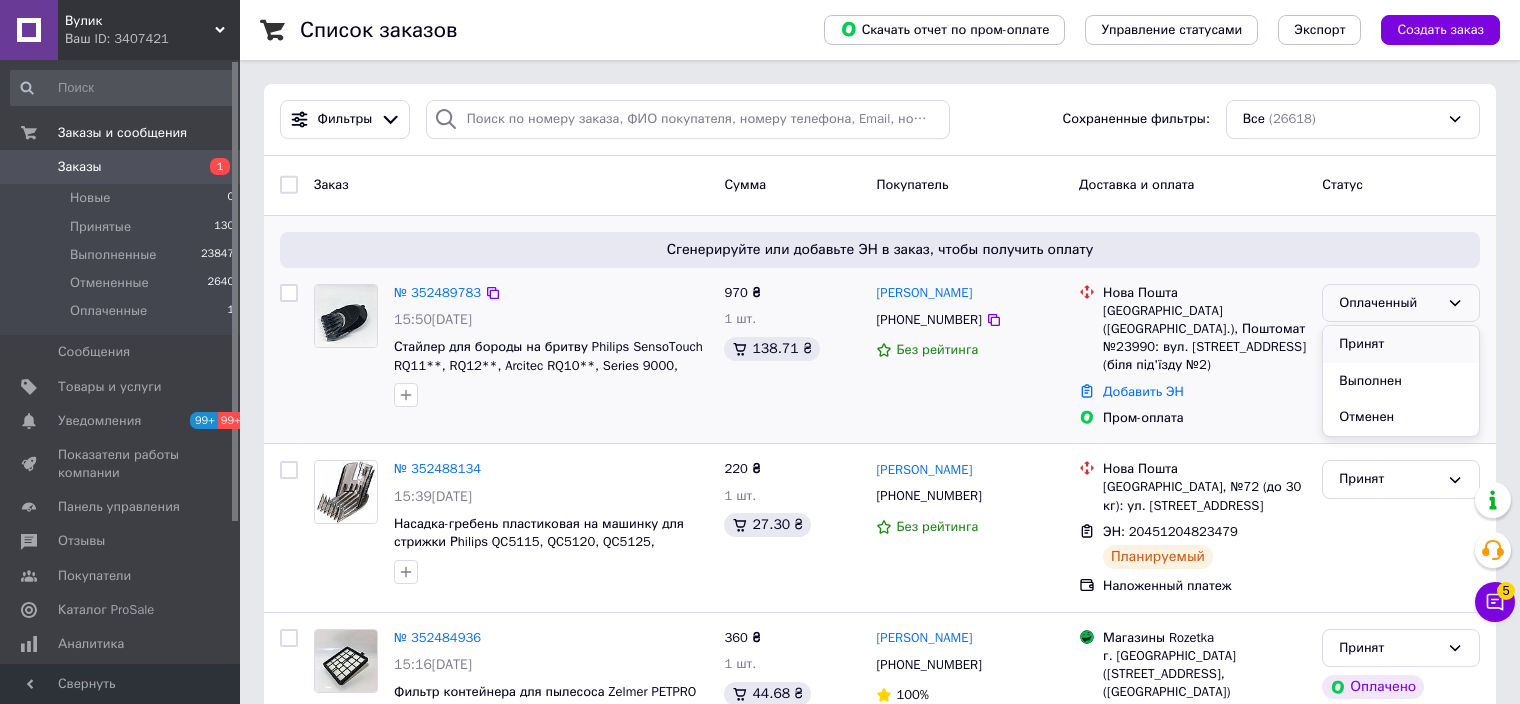 click on "Принят" at bounding box center [1401, 344] 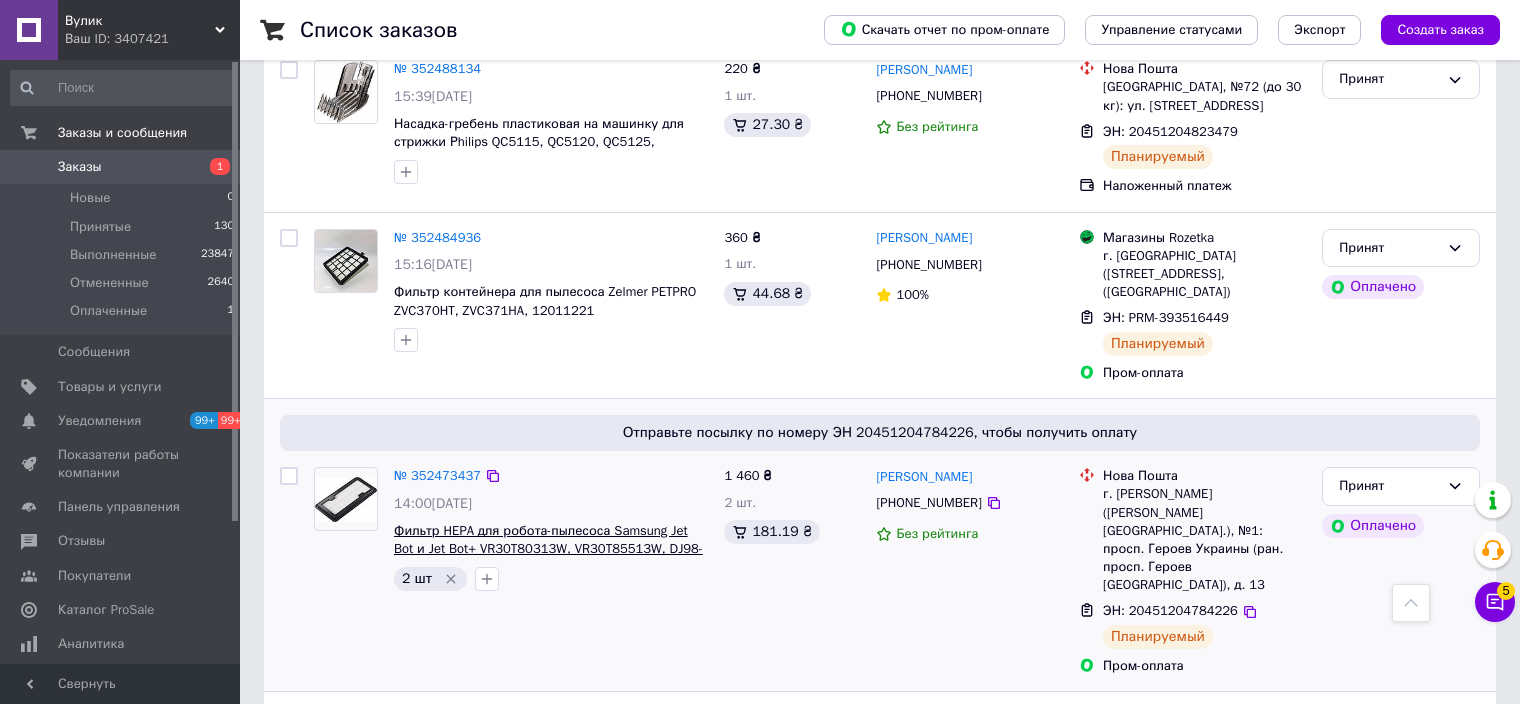 scroll, scrollTop: 600, scrollLeft: 0, axis: vertical 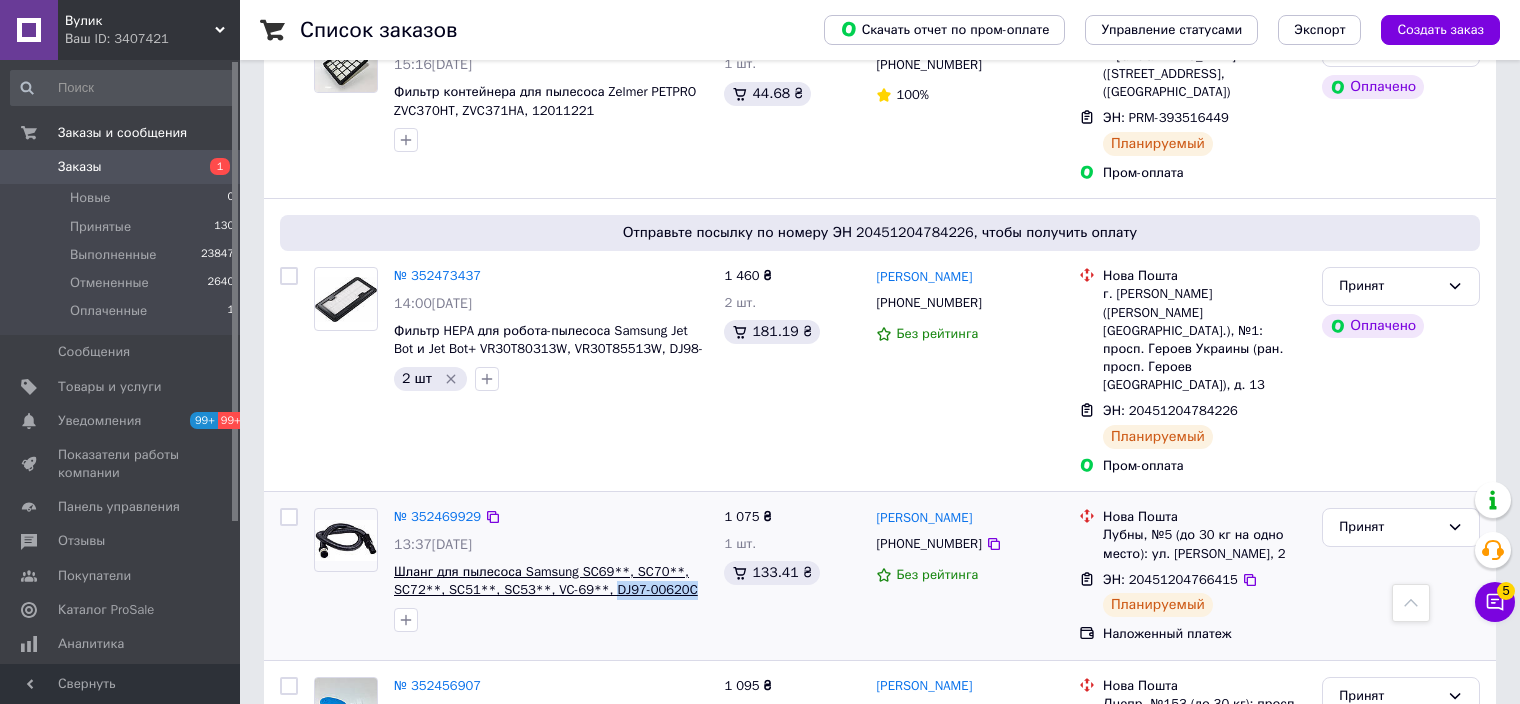 drag, startPoint x: 684, startPoint y: 519, endPoint x: 589, endPoint y: 517, distance: 95.02105 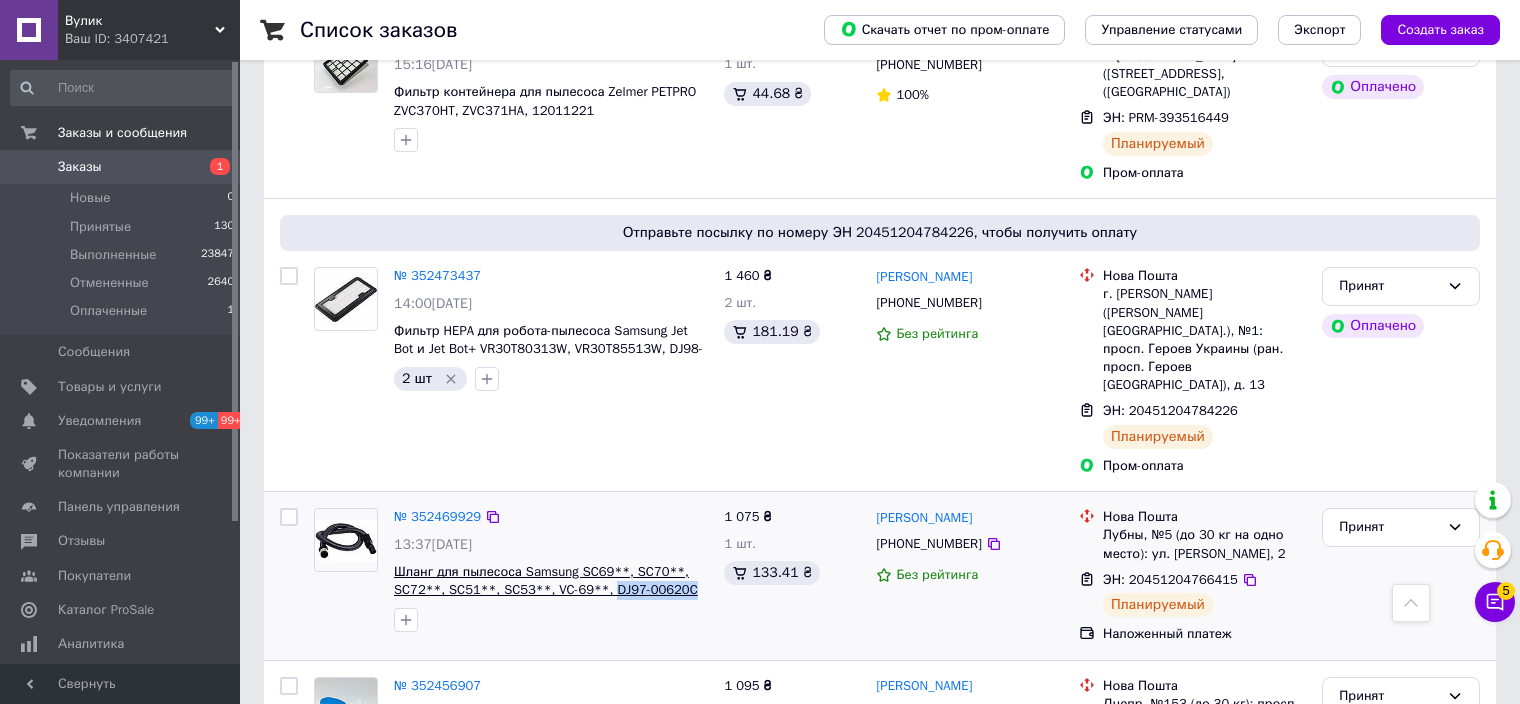 click on "Шланг для пылесоса Samsung SC69**, SC70**, SC72**, SC51**, SC53**, VC-69**, DJ97-00620C" at bounding box center (551, 581) 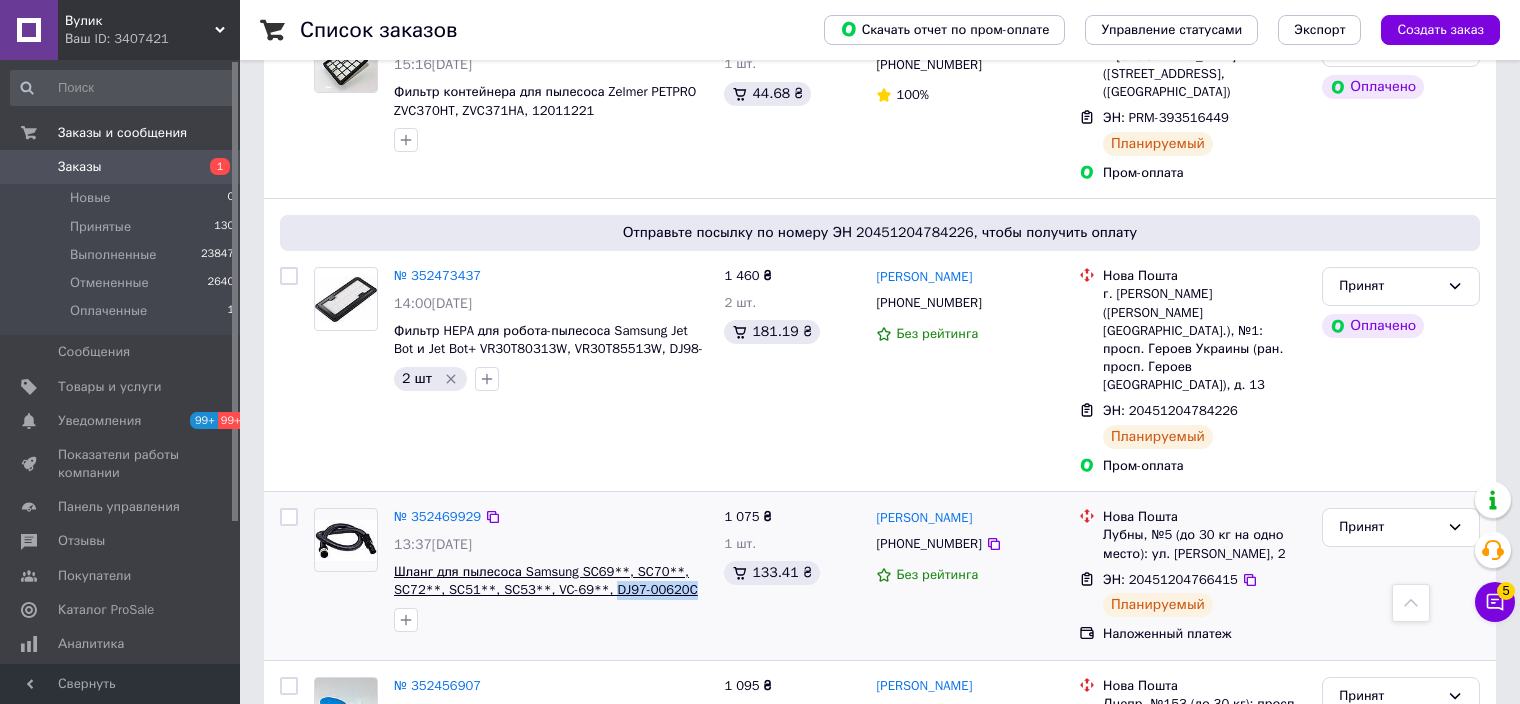 copy on "DJ97-00620C" 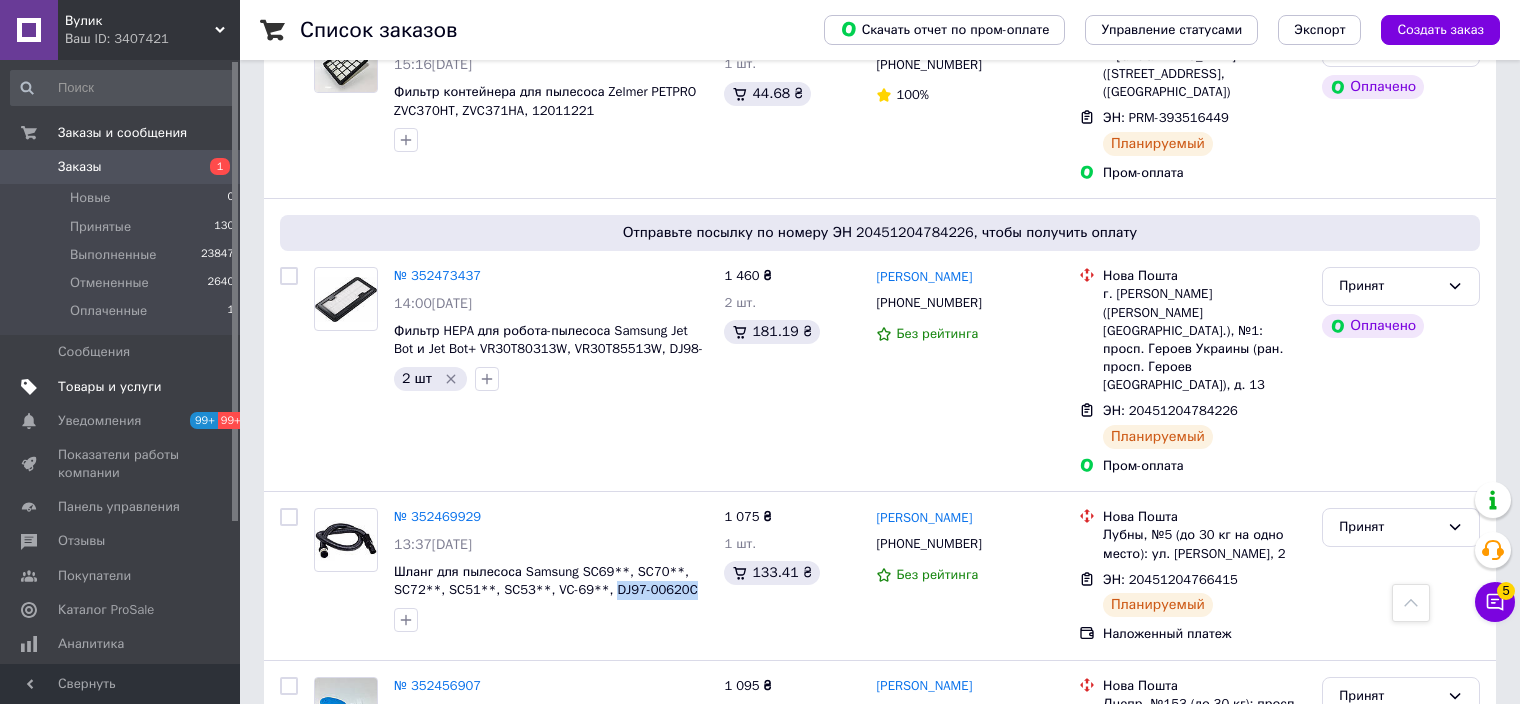 click on "Товары и услуги" at bounding box center [121, 387] 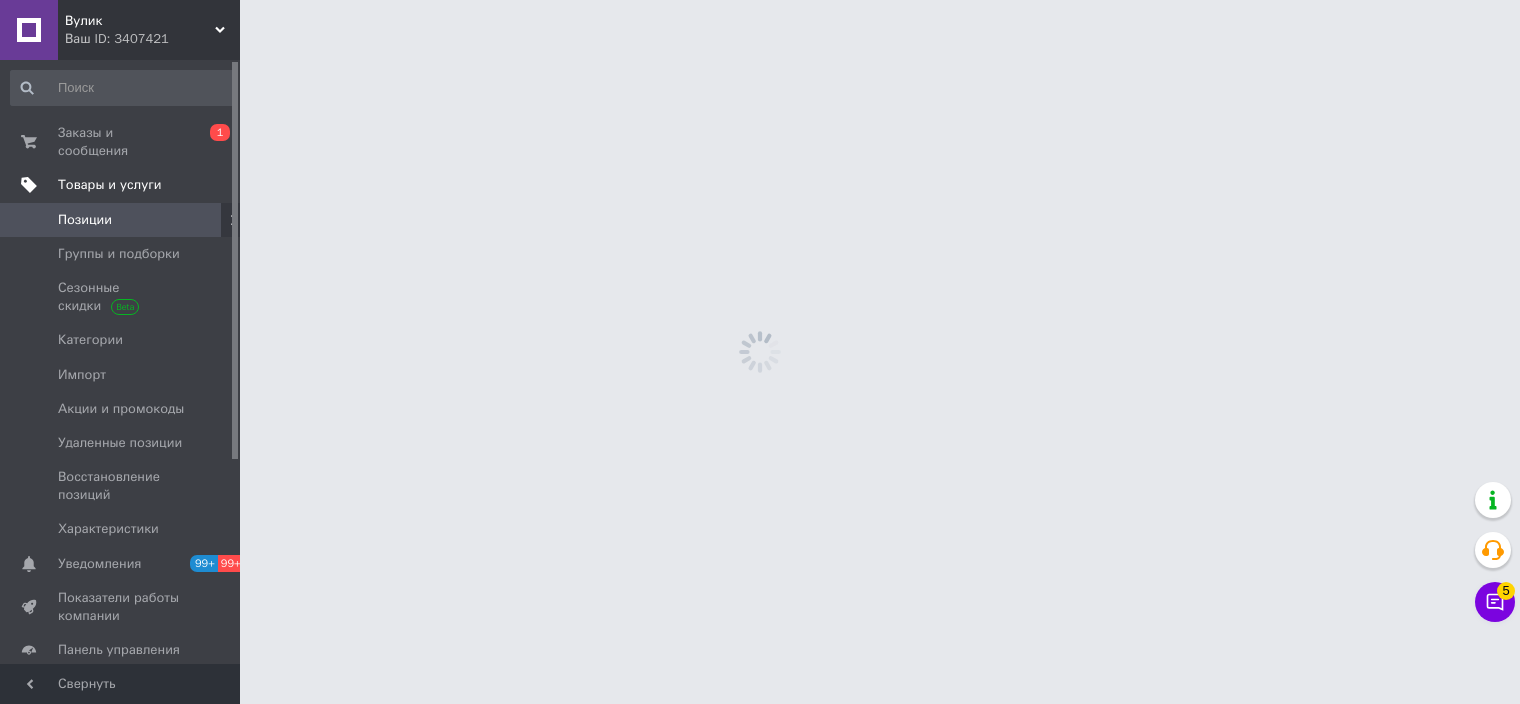 scroll, scrollTop: 0, scrollLeft: 0, axis: both 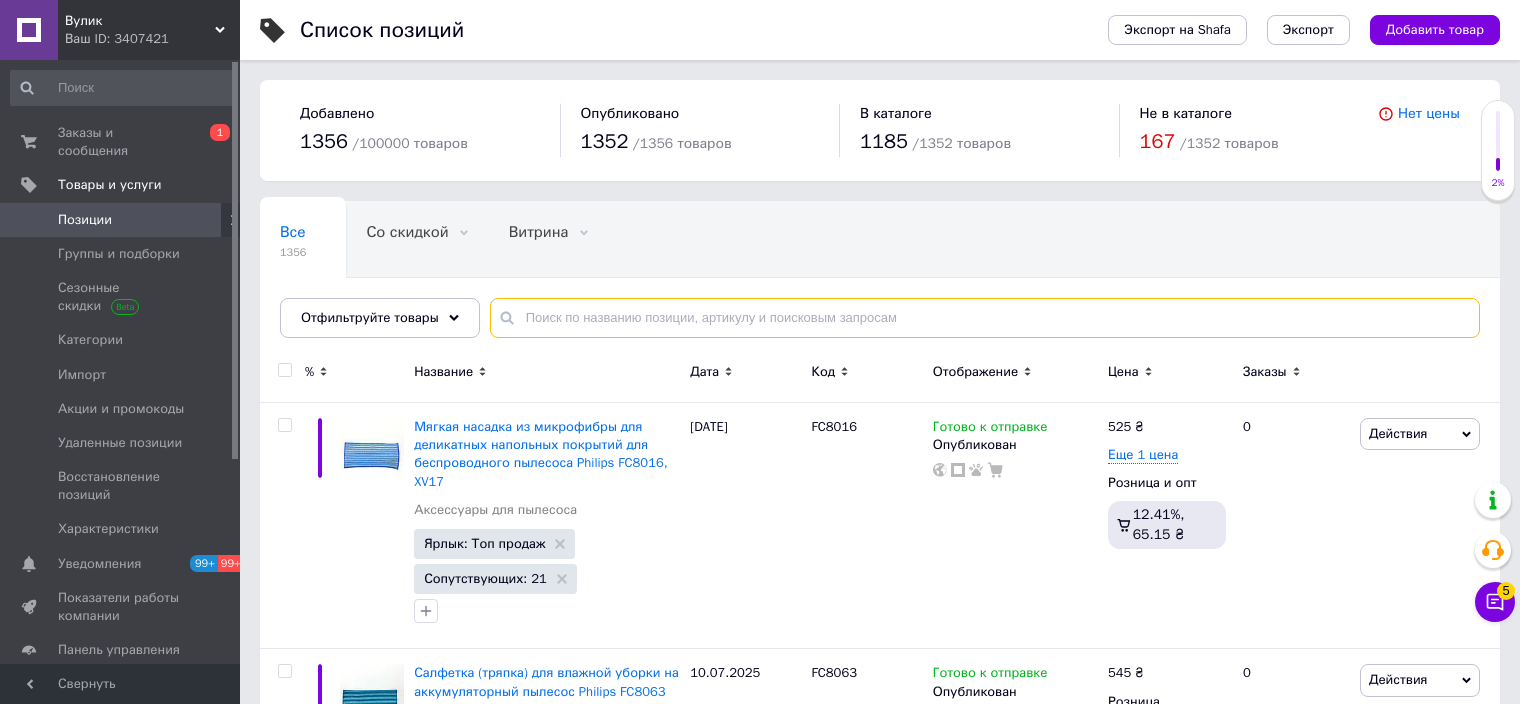 click at bounding box center [985, 318] 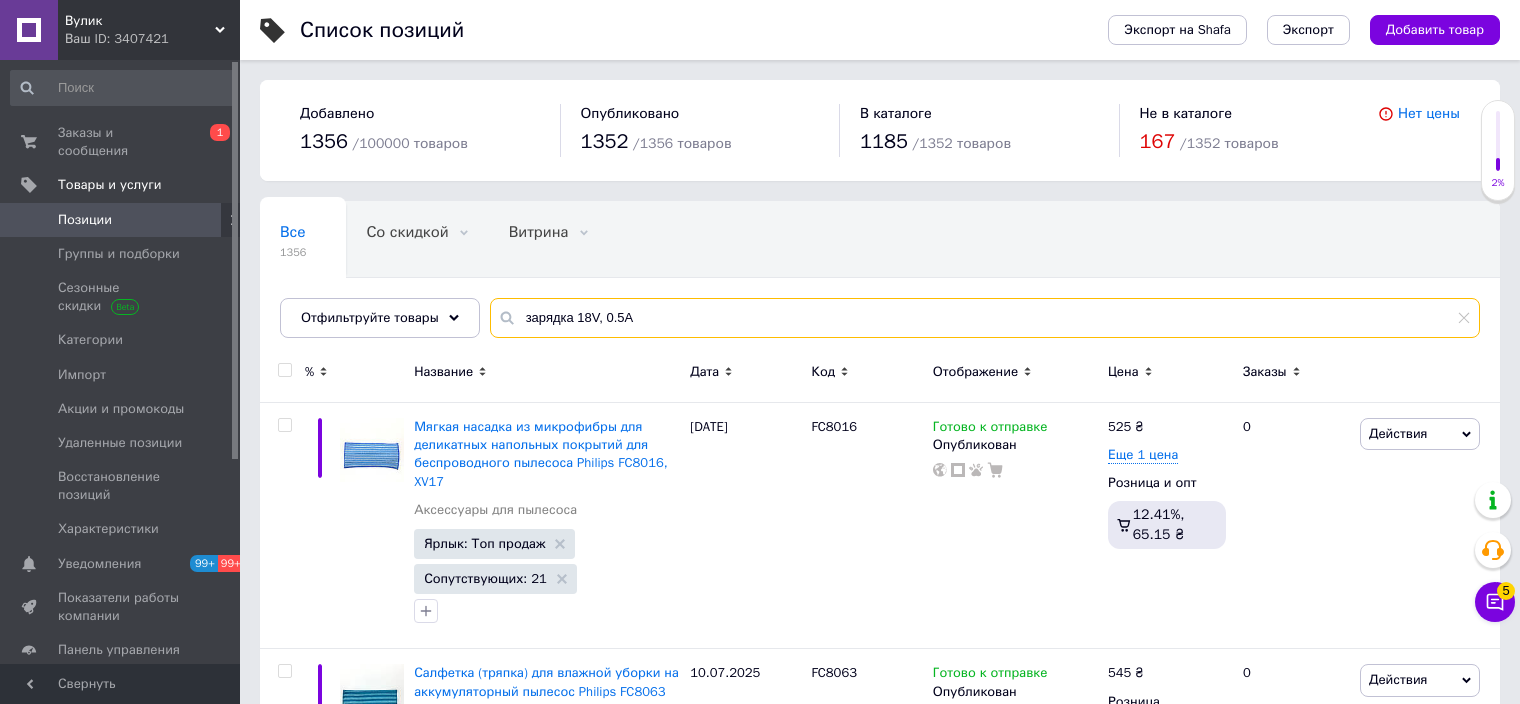 type on "зарядка 18V, 0.5А" 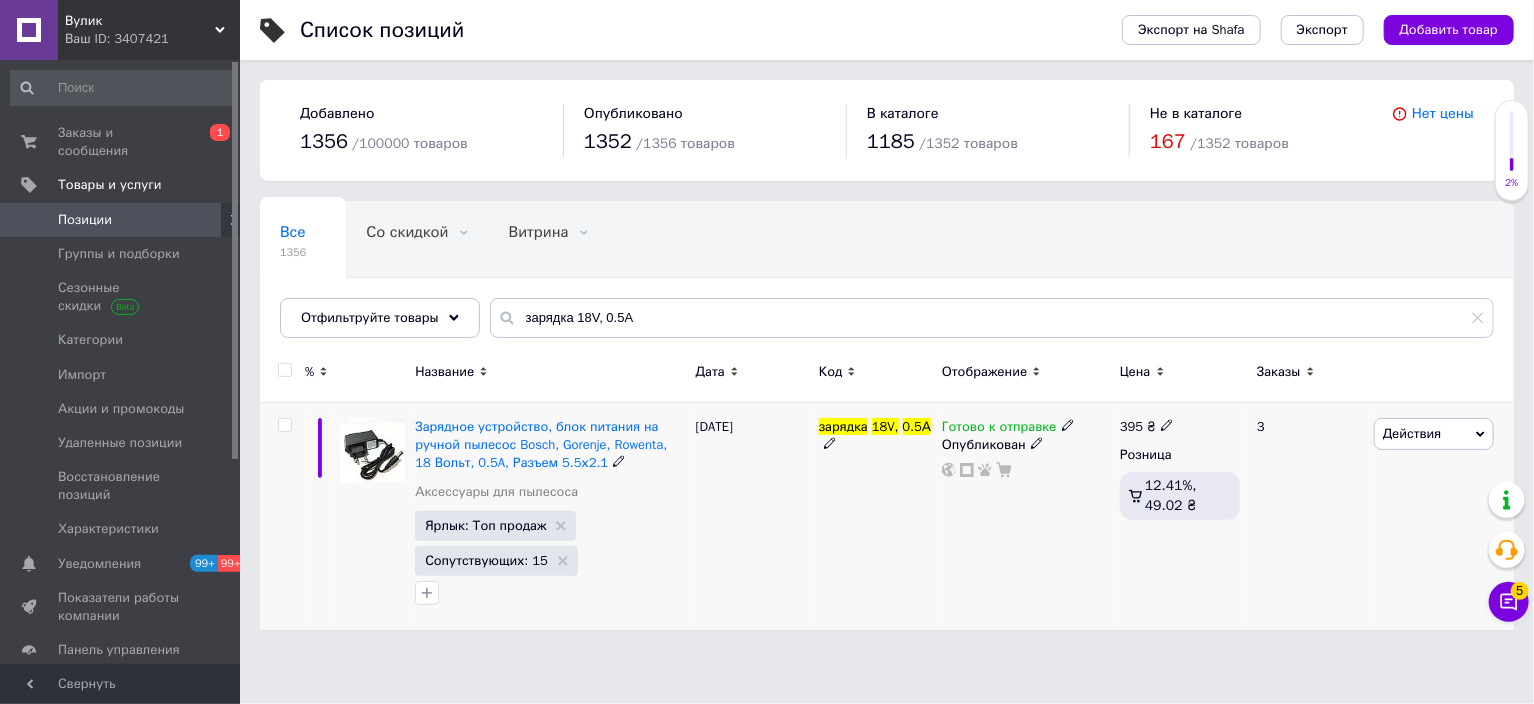 click 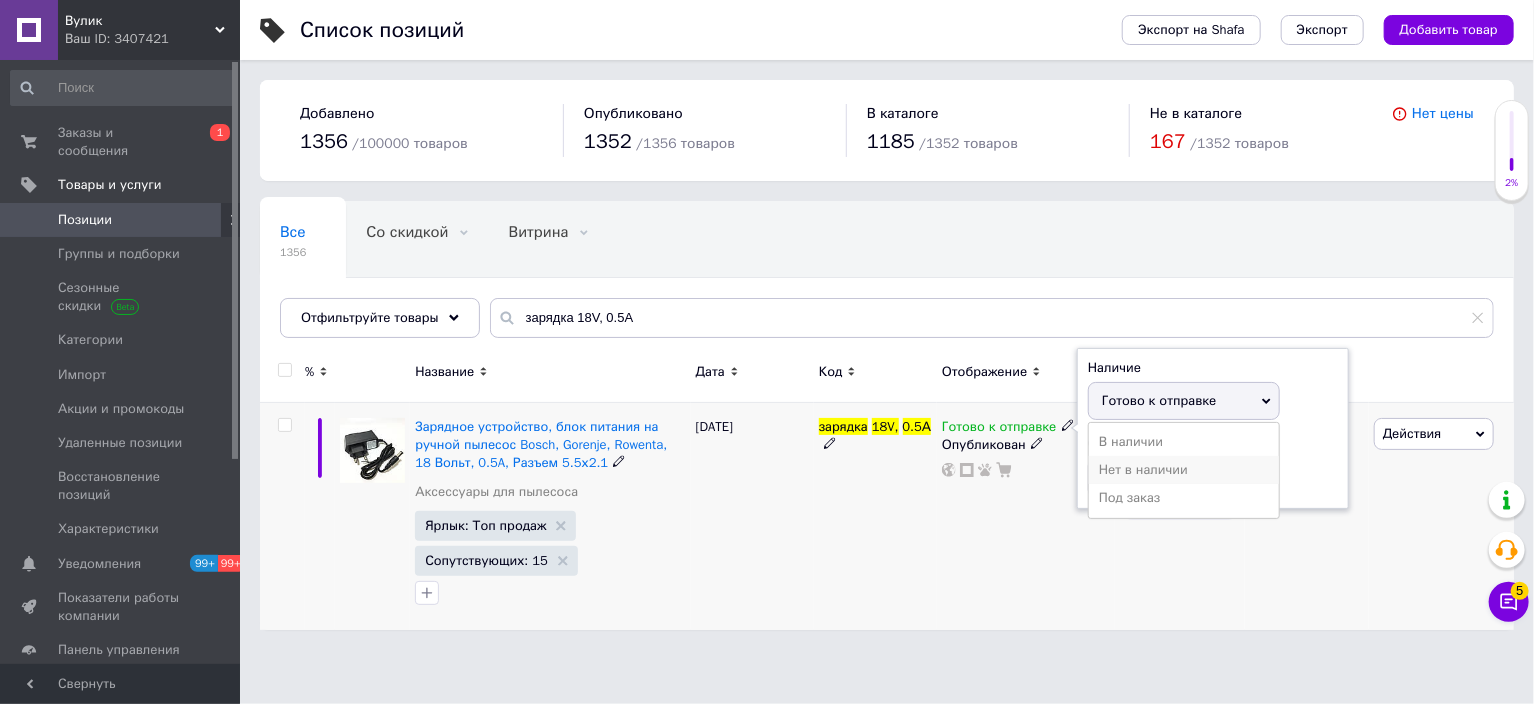 click on "Нет в наличии" at bounding box center [1184, 470] 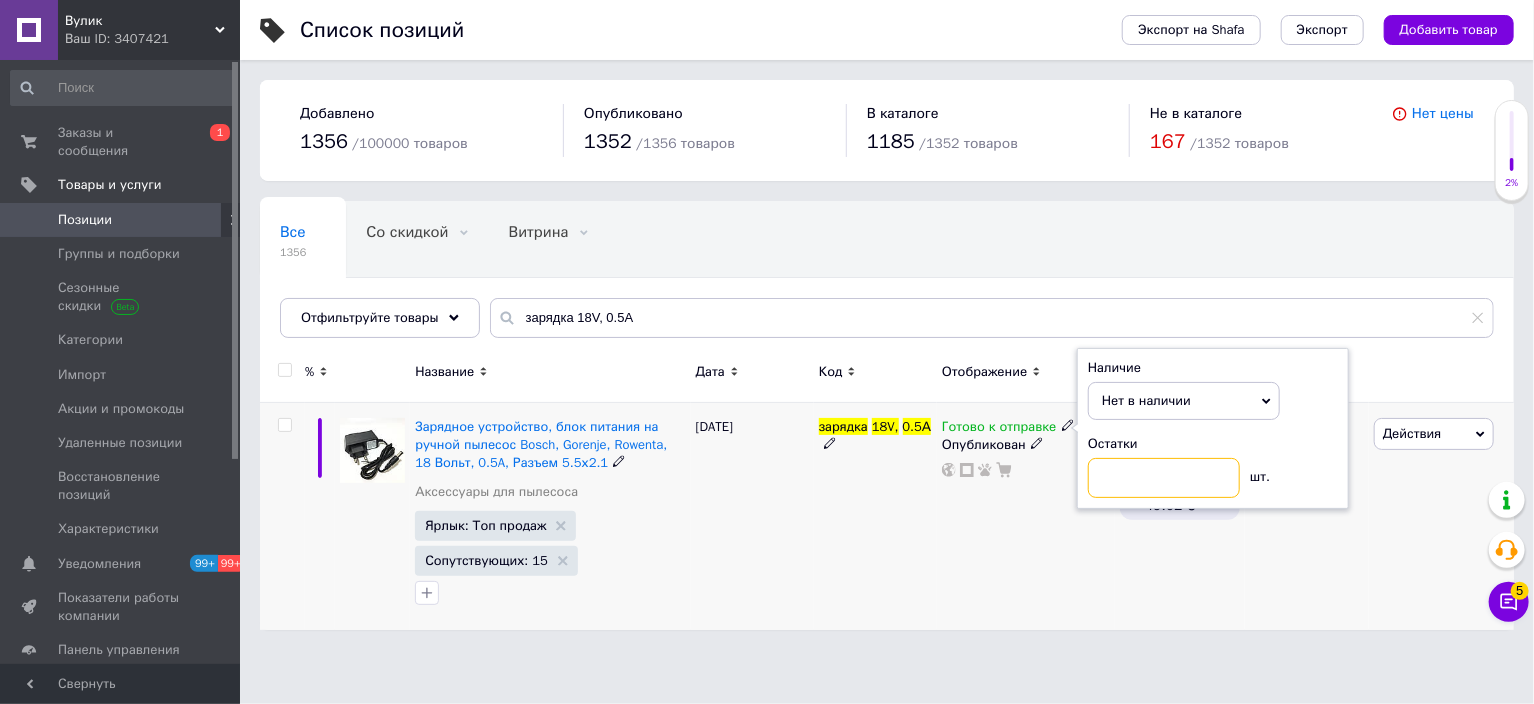 click at bounding box center (1164, 478) 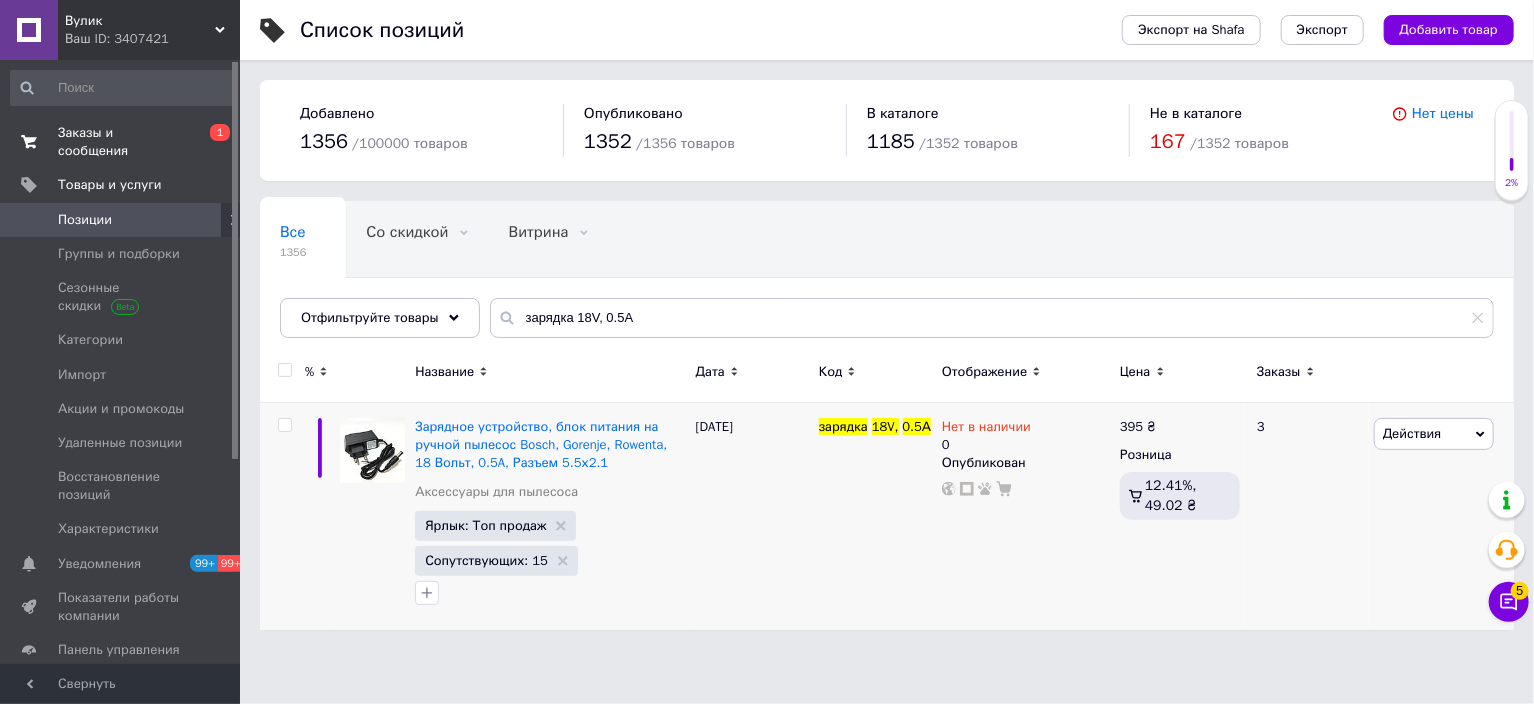 click on "Заказы и сообщения 0 1" at bounding box center [123, 142] 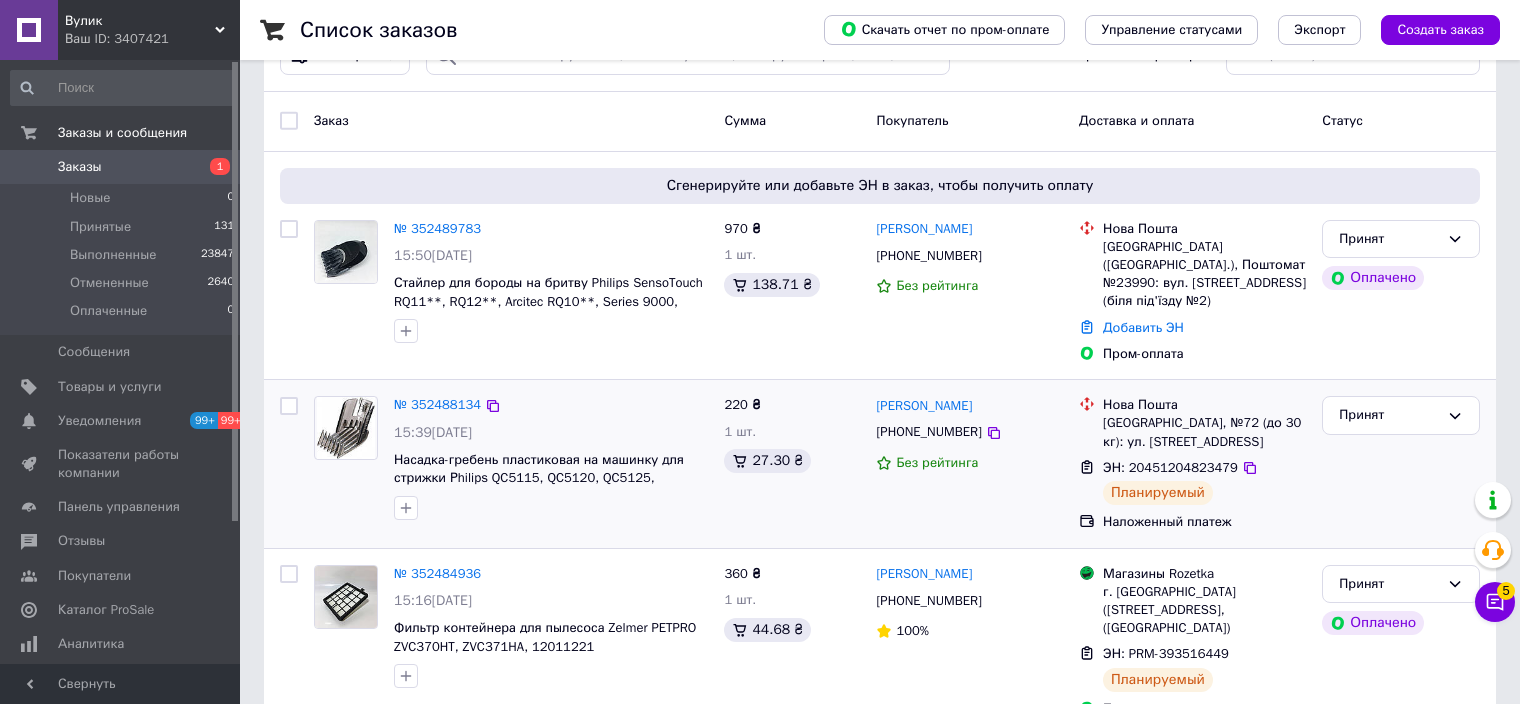 scroll, scrollTop: 200, scrollLeft: 0, axis: vertical 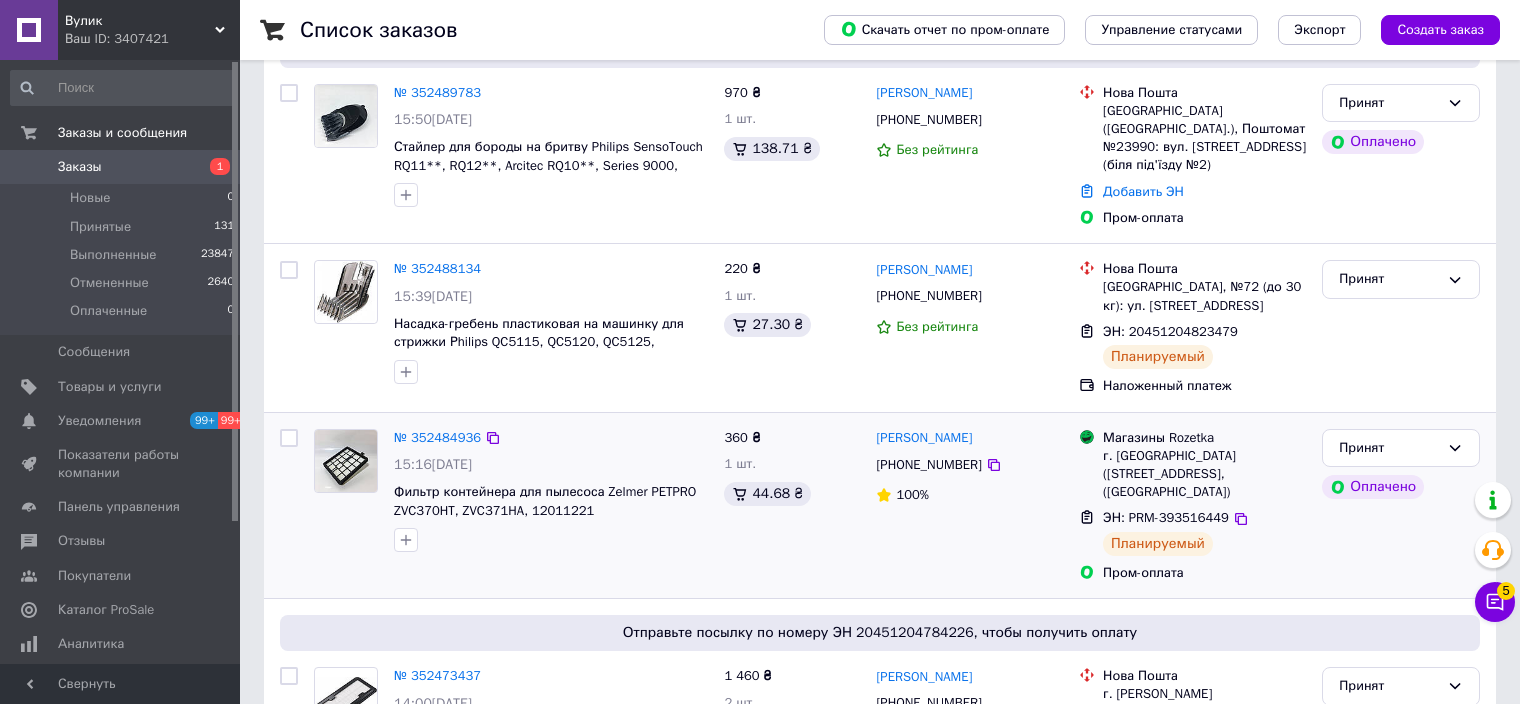 click on "15:16[DATE]" at bounding box center (433, 464) 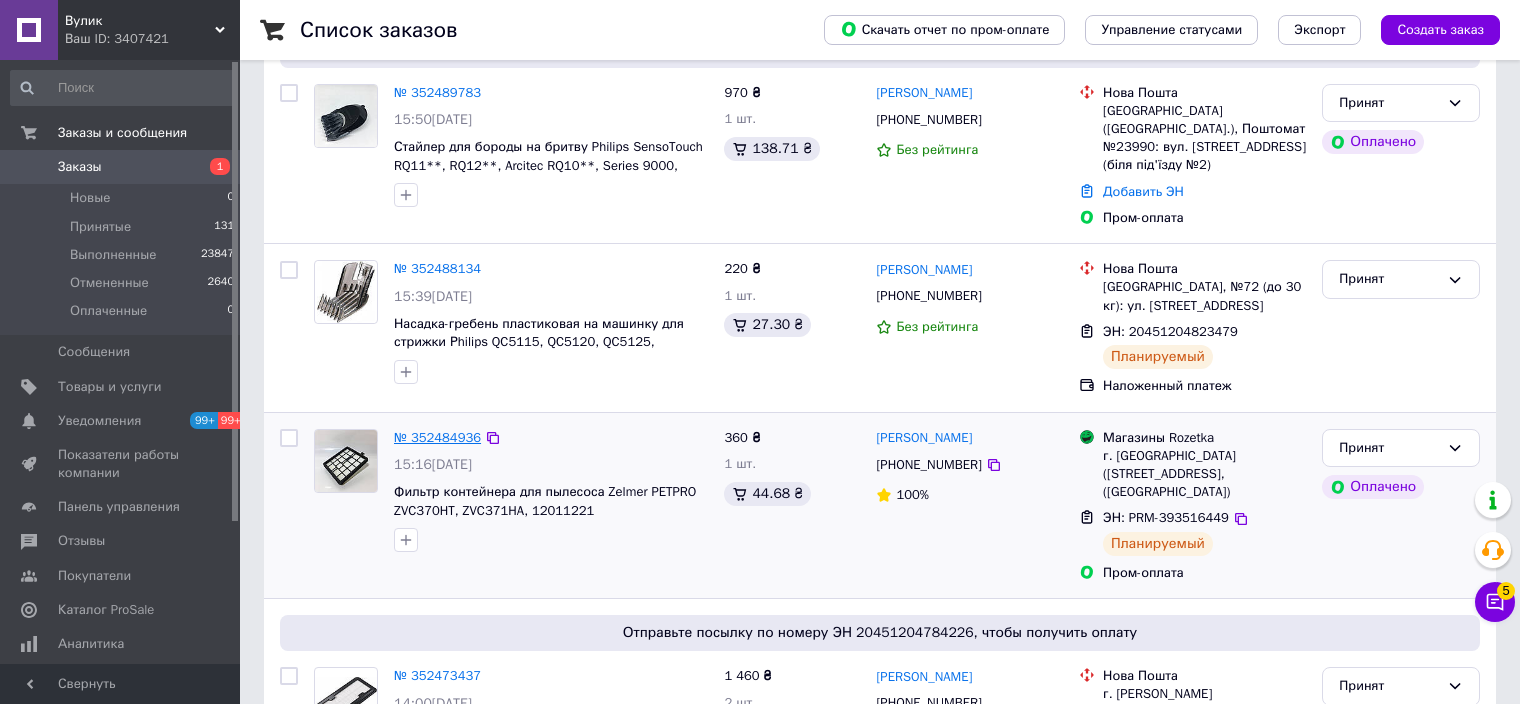 click on "№ 352484936" at bounding box center (437, 437) 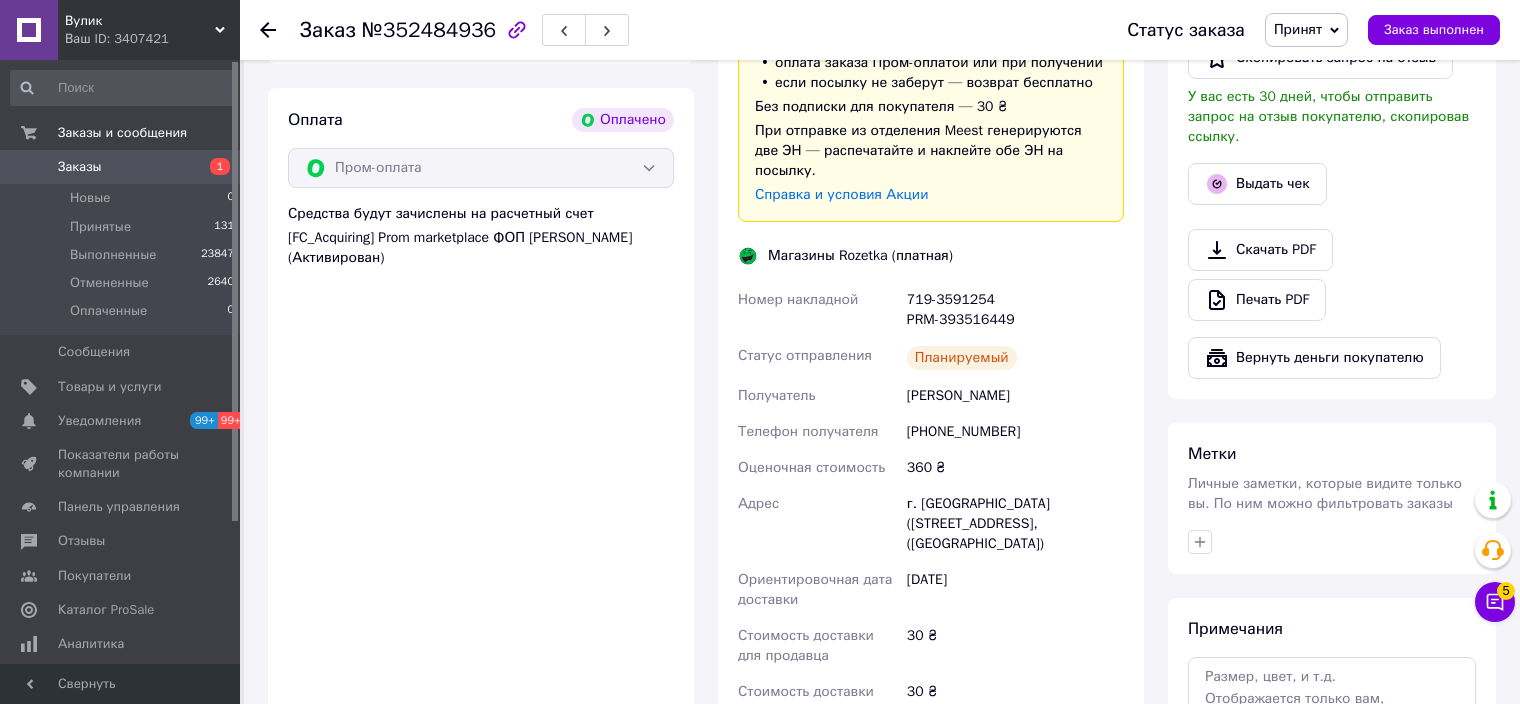 scroll, scrollTop: 1400, scrollLeft: 0, axis: vertical 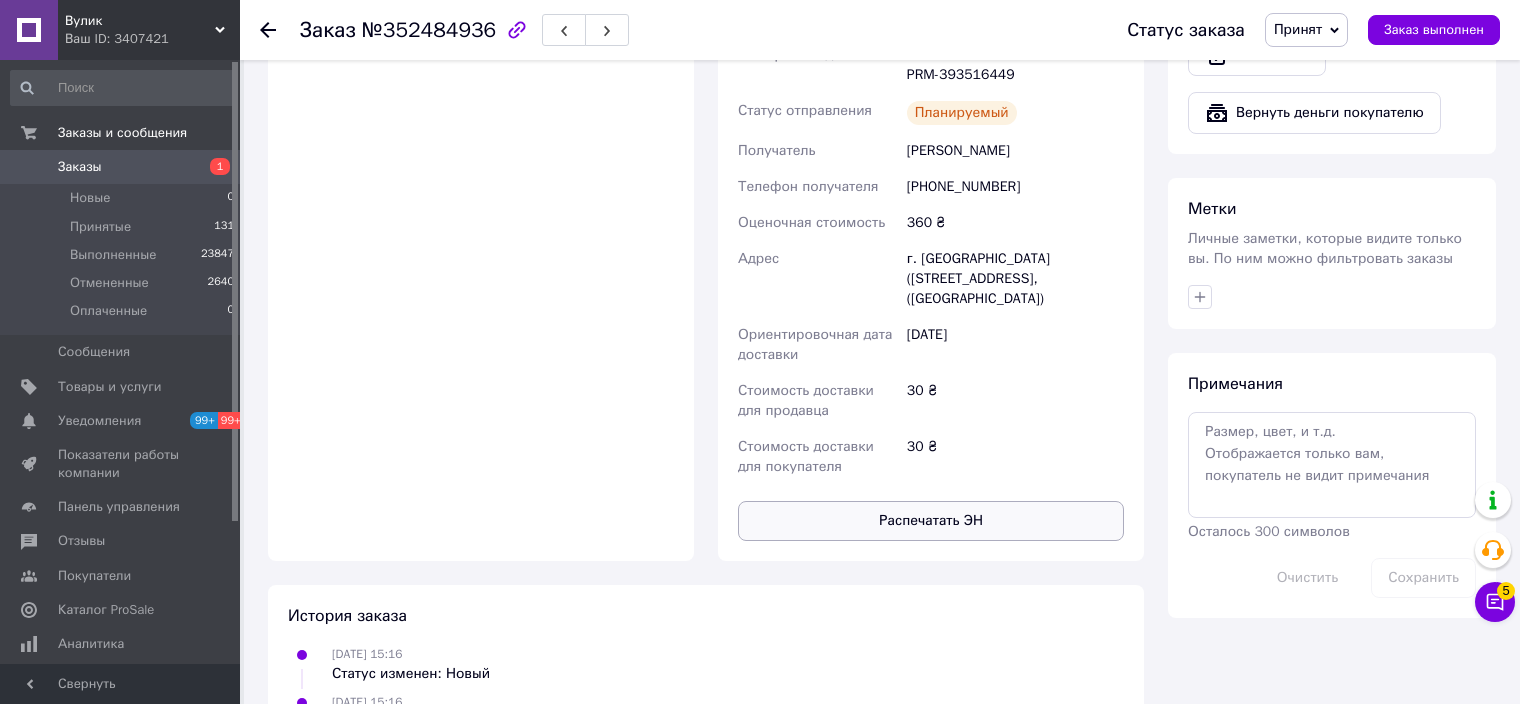 drag, startPoint x: 891, startPoint y: 533, endPoint x: 897, endPoint y: 514, distance: 19.924858 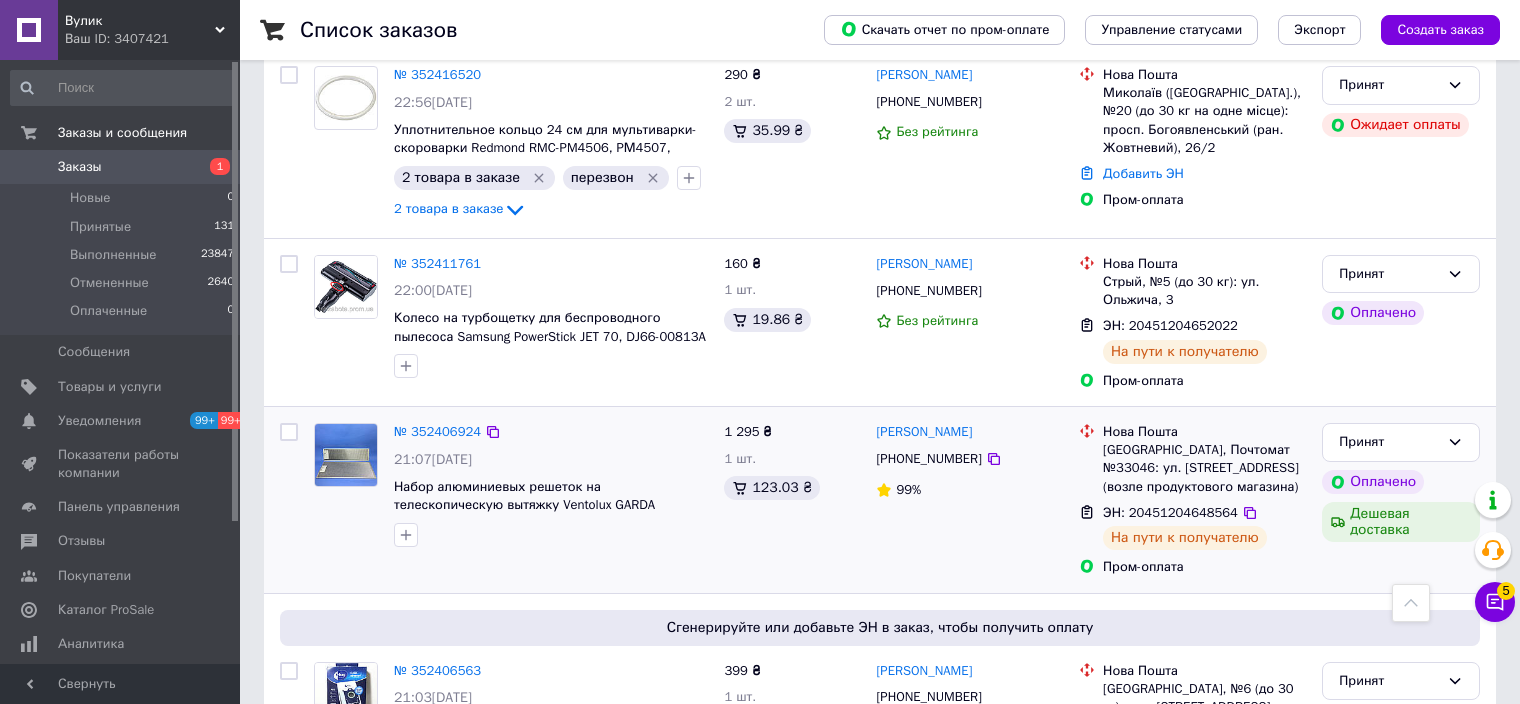 scroll, scrollTop: 2800, scrollLeft: 0, axis: vertical 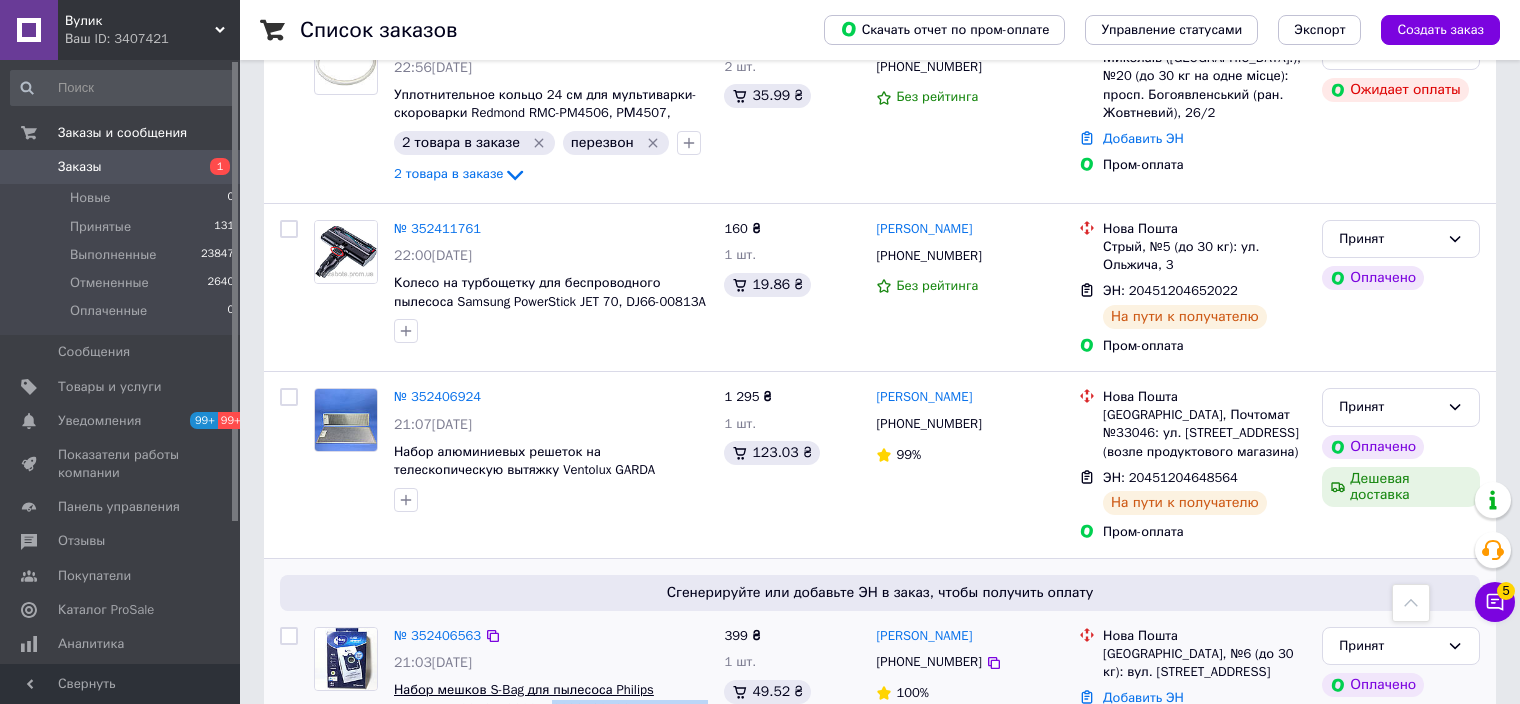 copy on "9002560598 (в упаковке 4 мешка)" 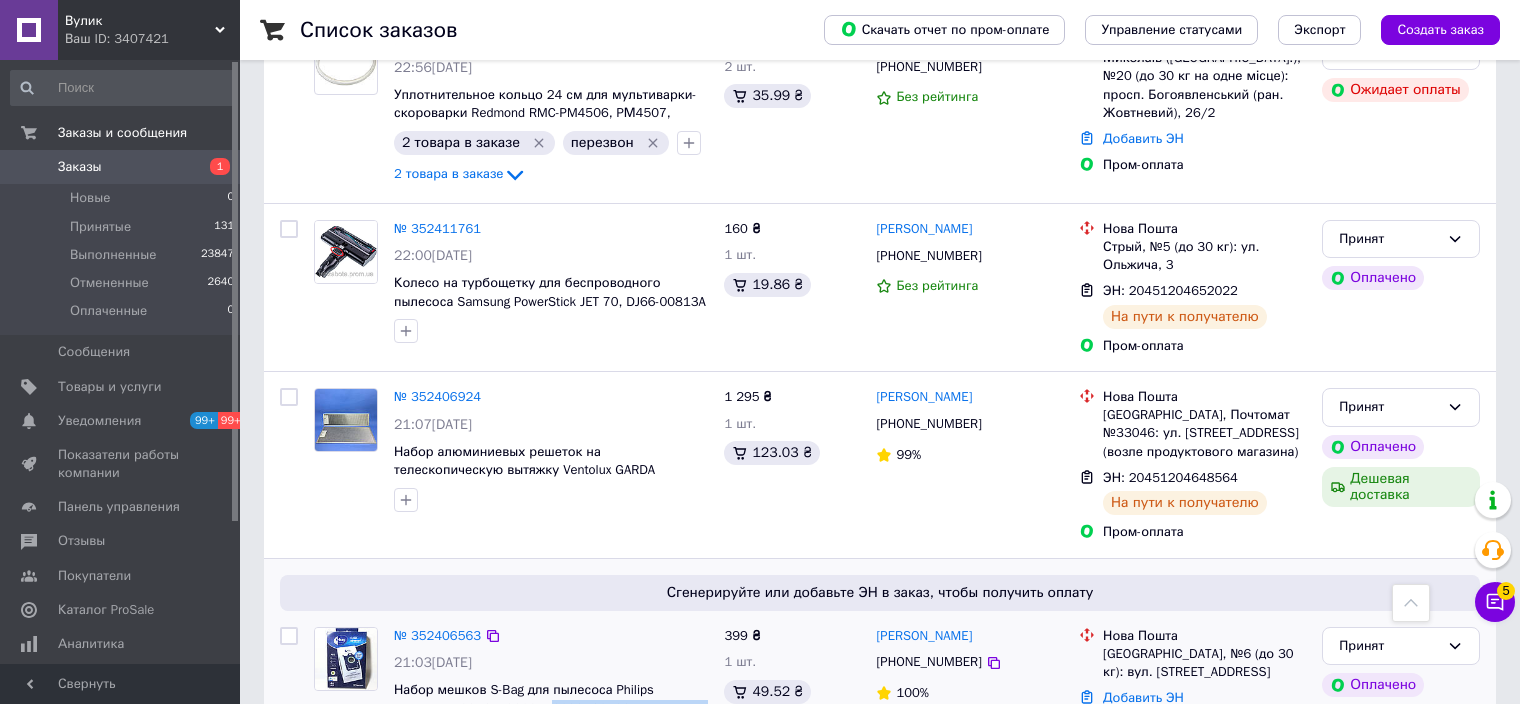 drag, startPoint x: 699, startPoint y: 590, endPoint x: 636, endPoint y: 611, distance: 66.40783 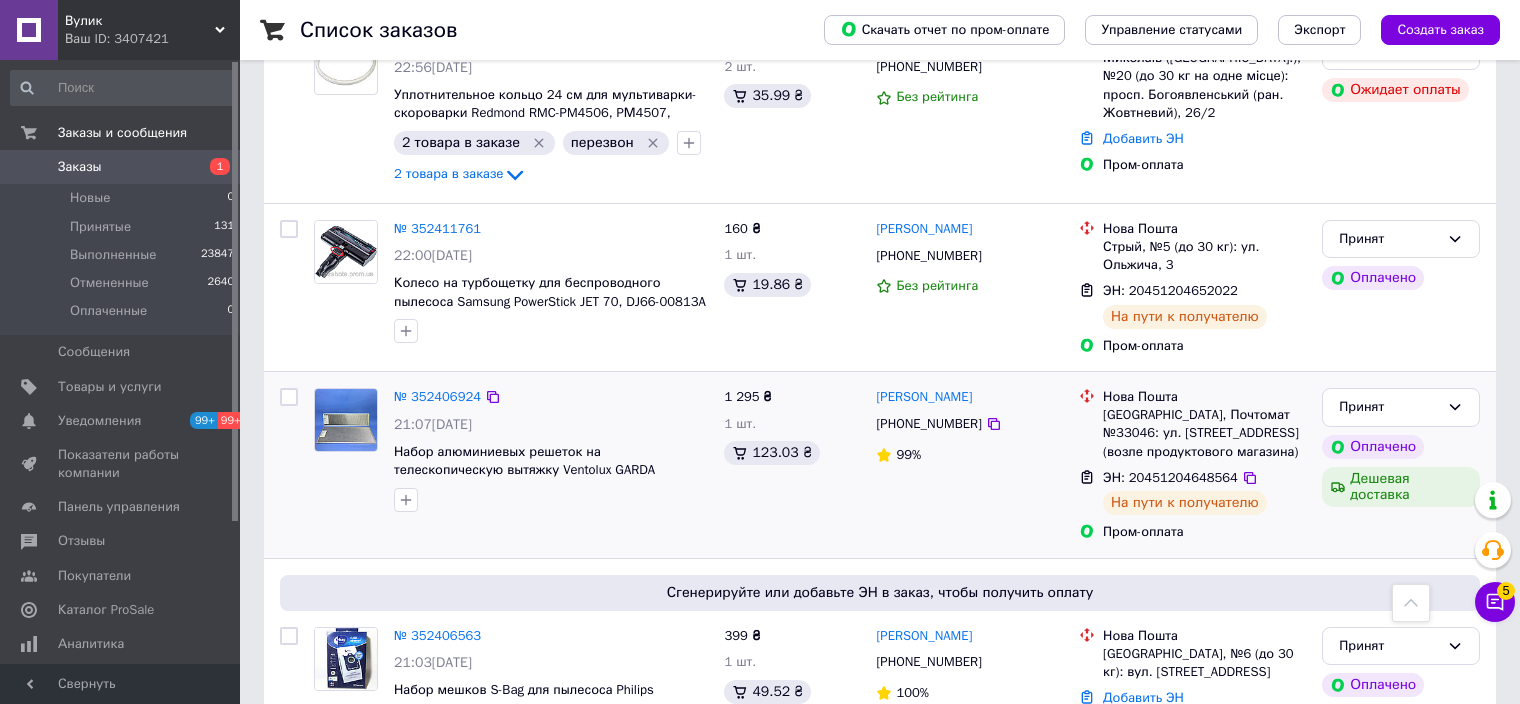 click on "№ 352406924 21:07[DATE] Набор алюминиевых решеток на телескопическую вытяжку Ventolux GARDA 60 (700) SLIM, LED ( 205*475 + 130*475мм)" at bounding box center (511, 465) 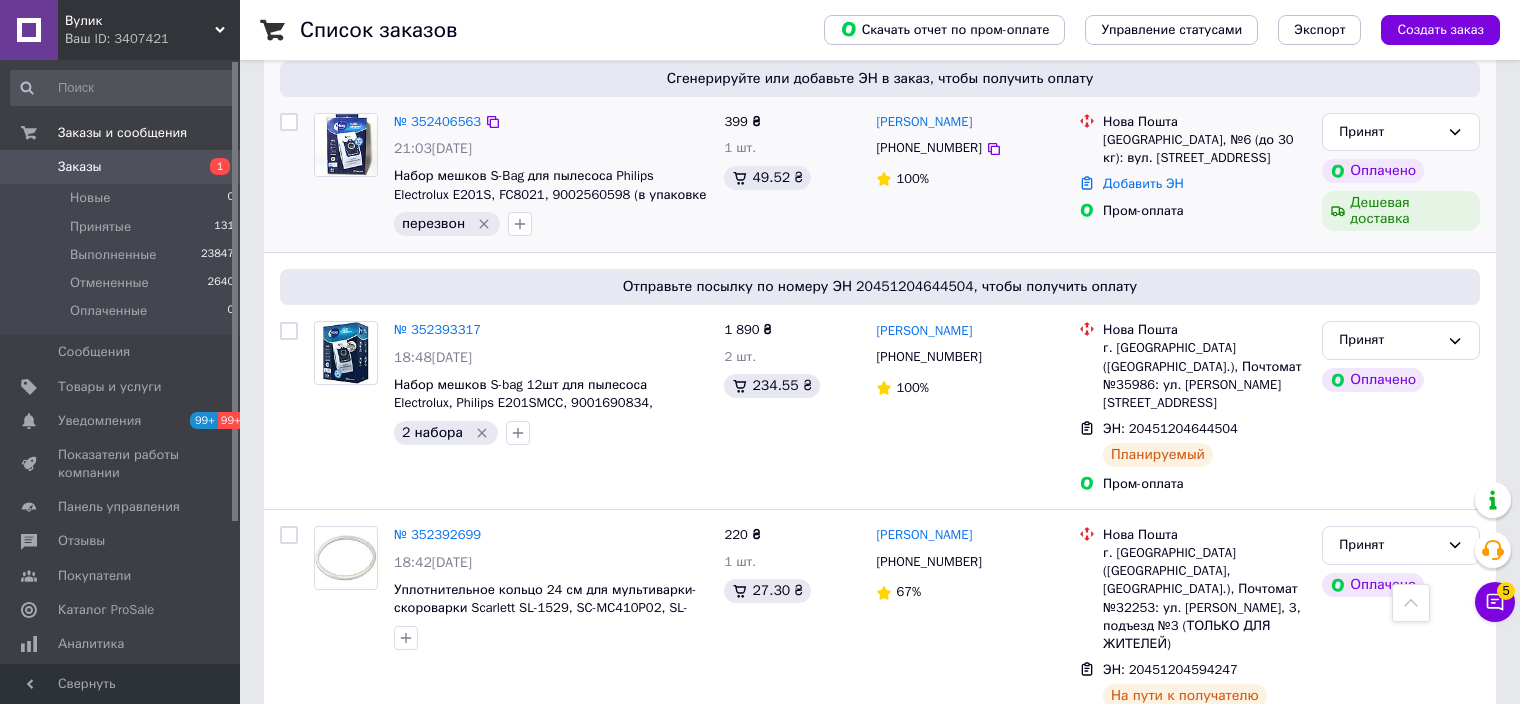 scroll, scrollTop: 3200, scrollLeft: 0, axis: vertical 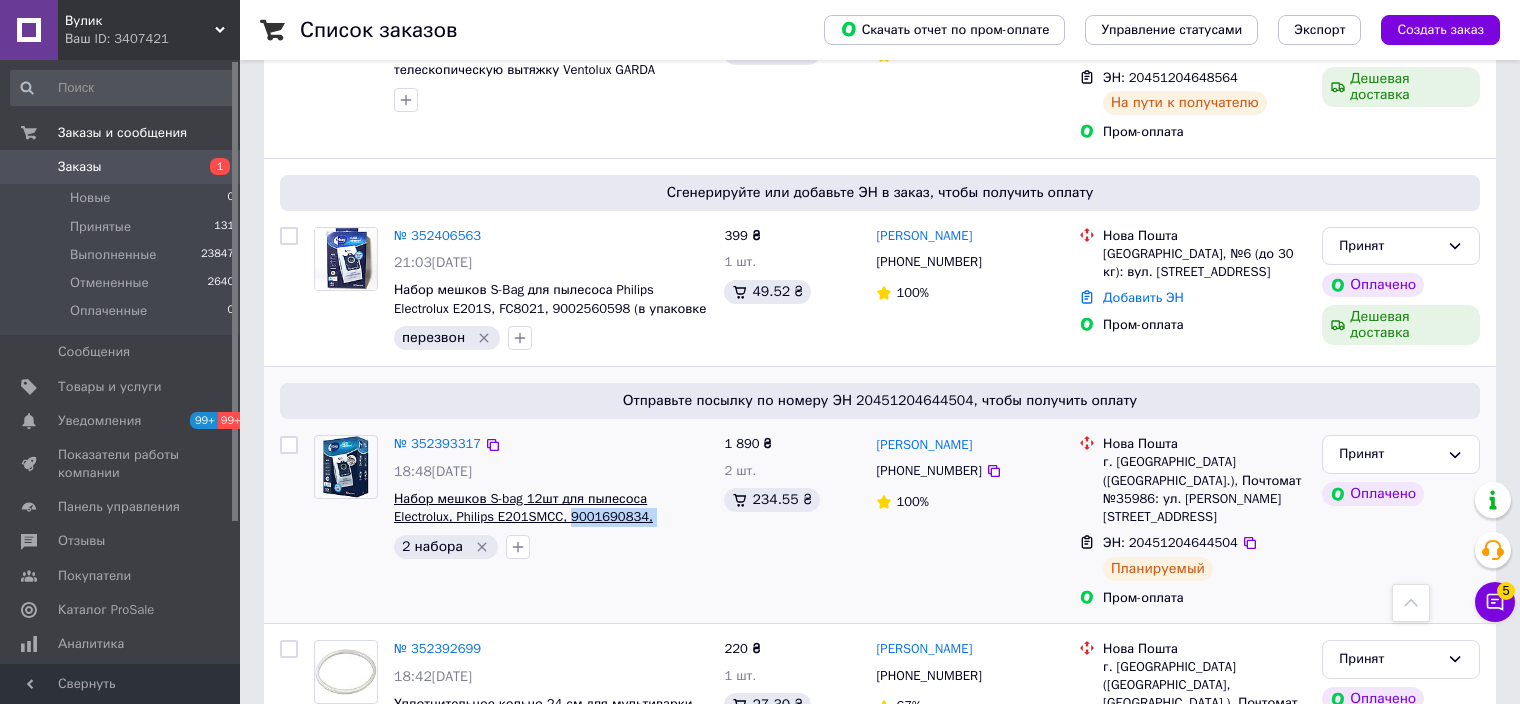 copy on "9001690834, 9002560994" 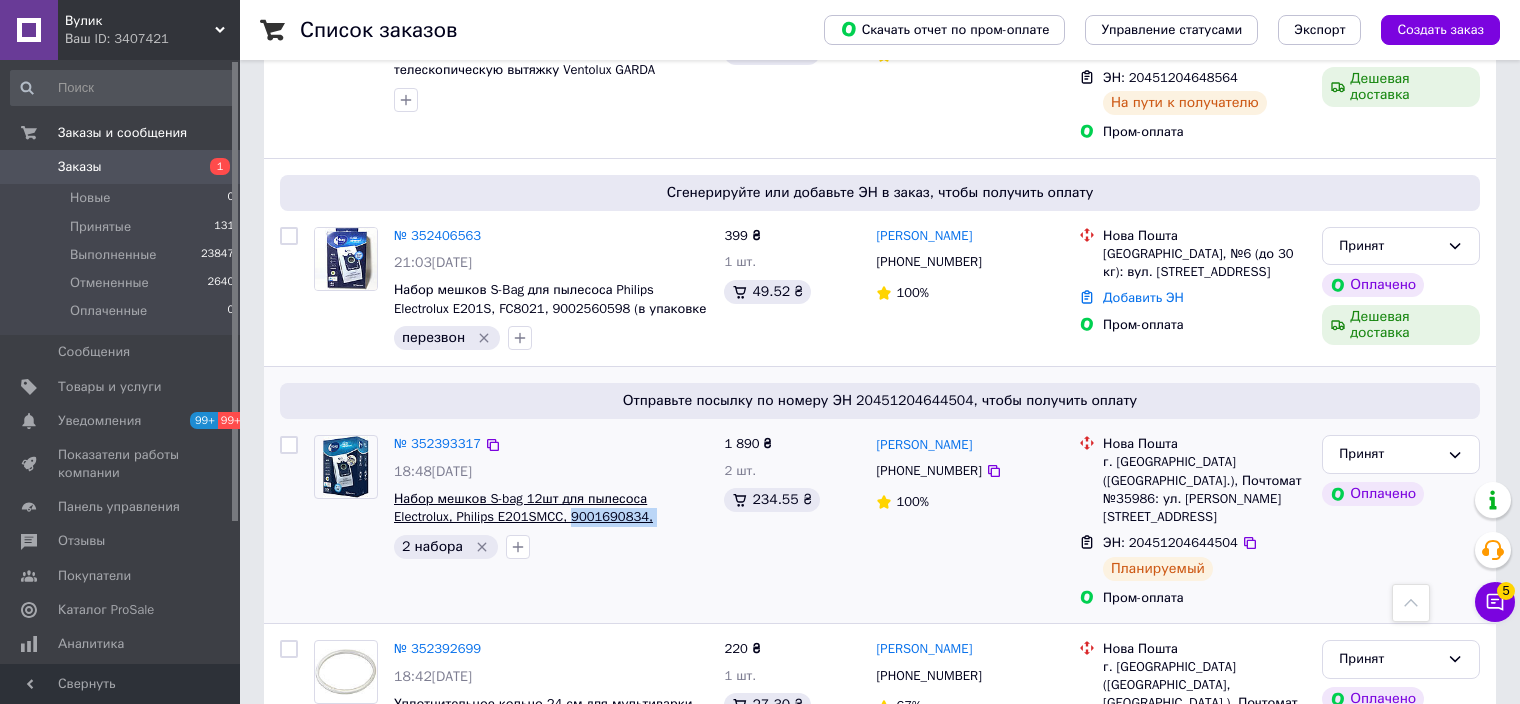 drag, startPoint x: 659, startPoint y: 399, endPoint x: 504, endPoint y: 396, distance: 155.02902 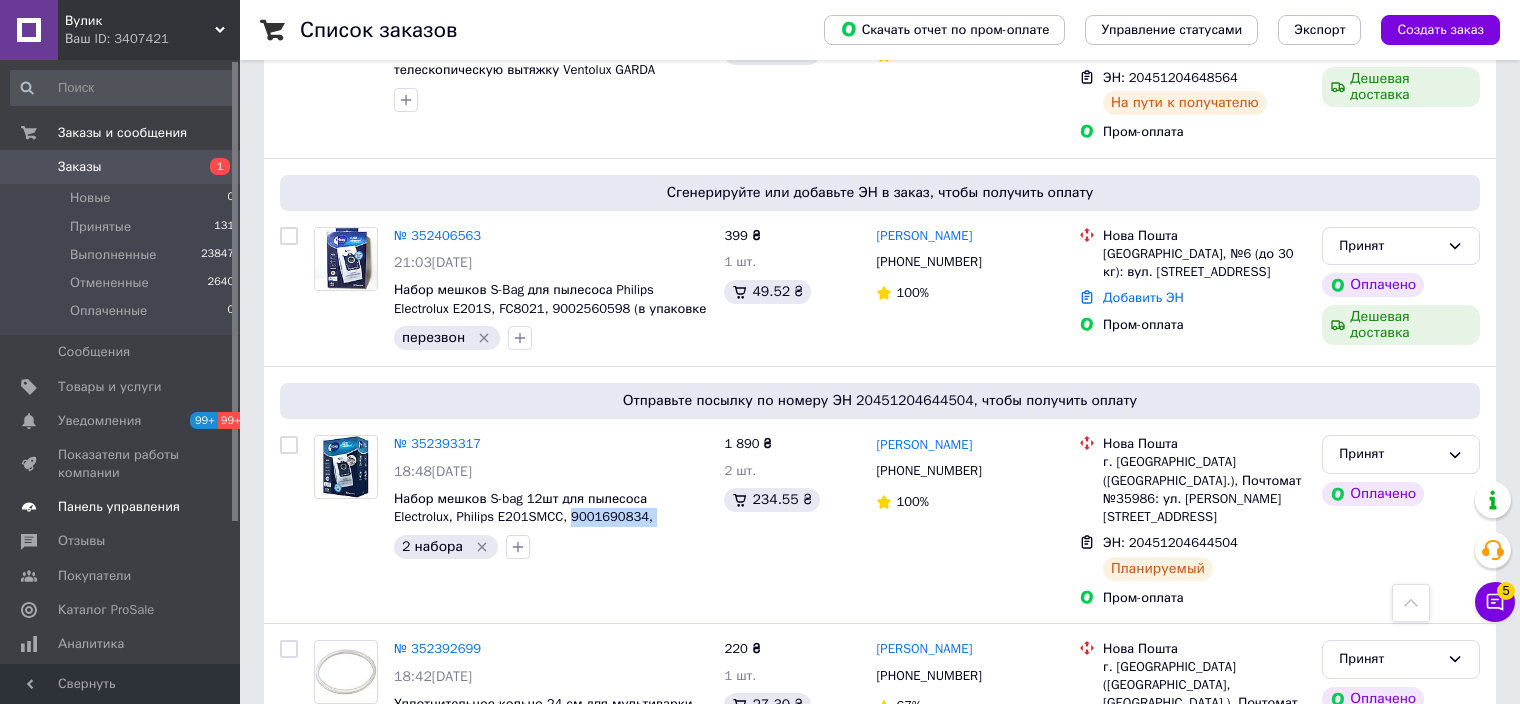 click on "Панель управления" at bounding box center [123, 507] 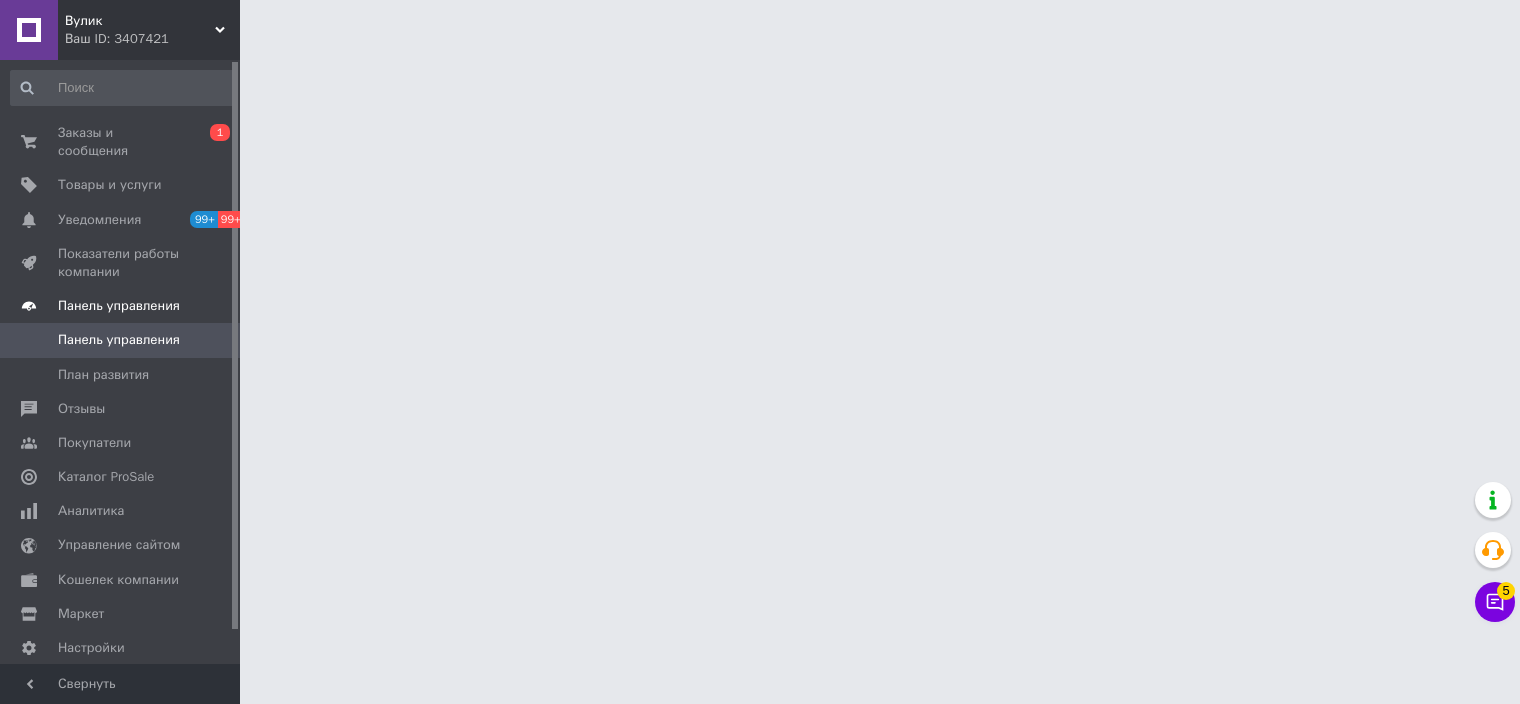 scroll, scrollTop: 0, scrollLeft: 0, axis: both 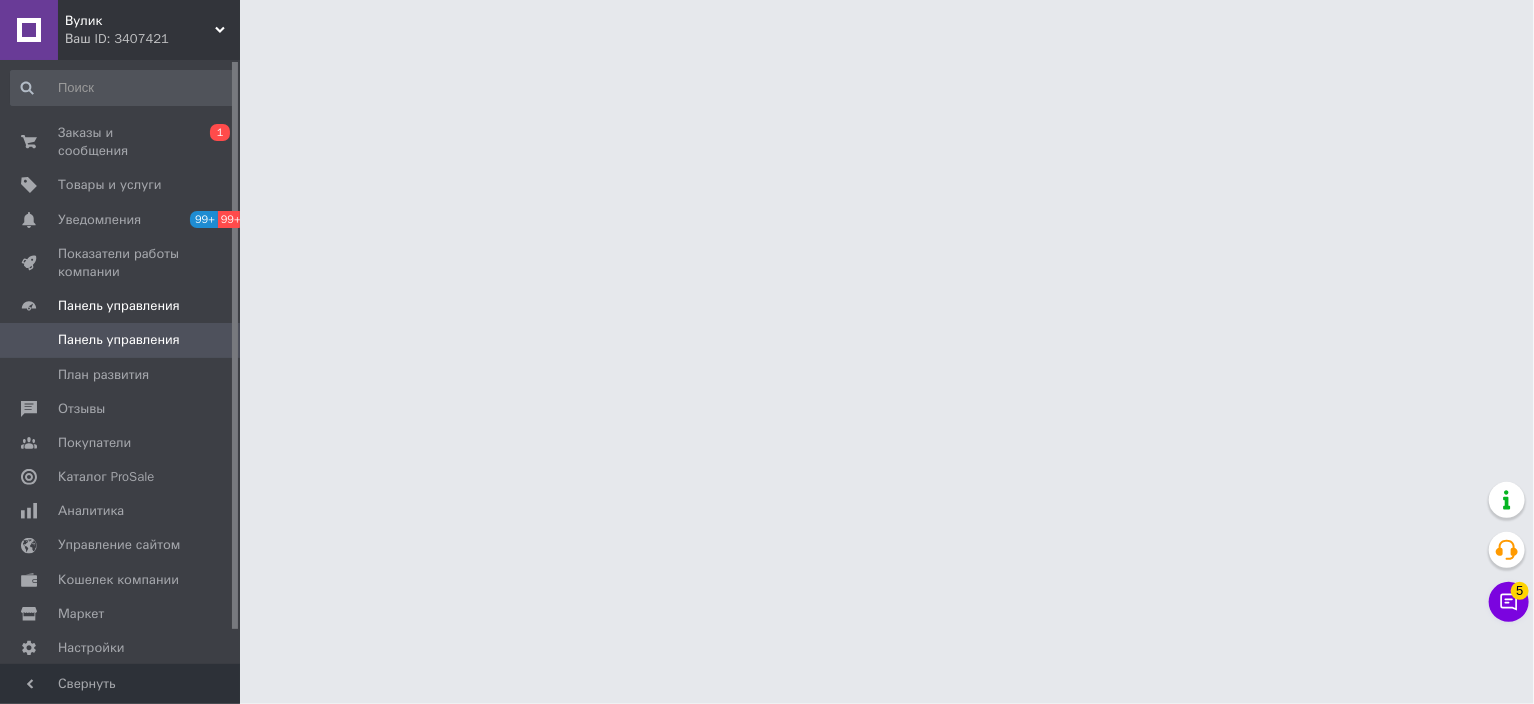click at bounding box center [123, 88] 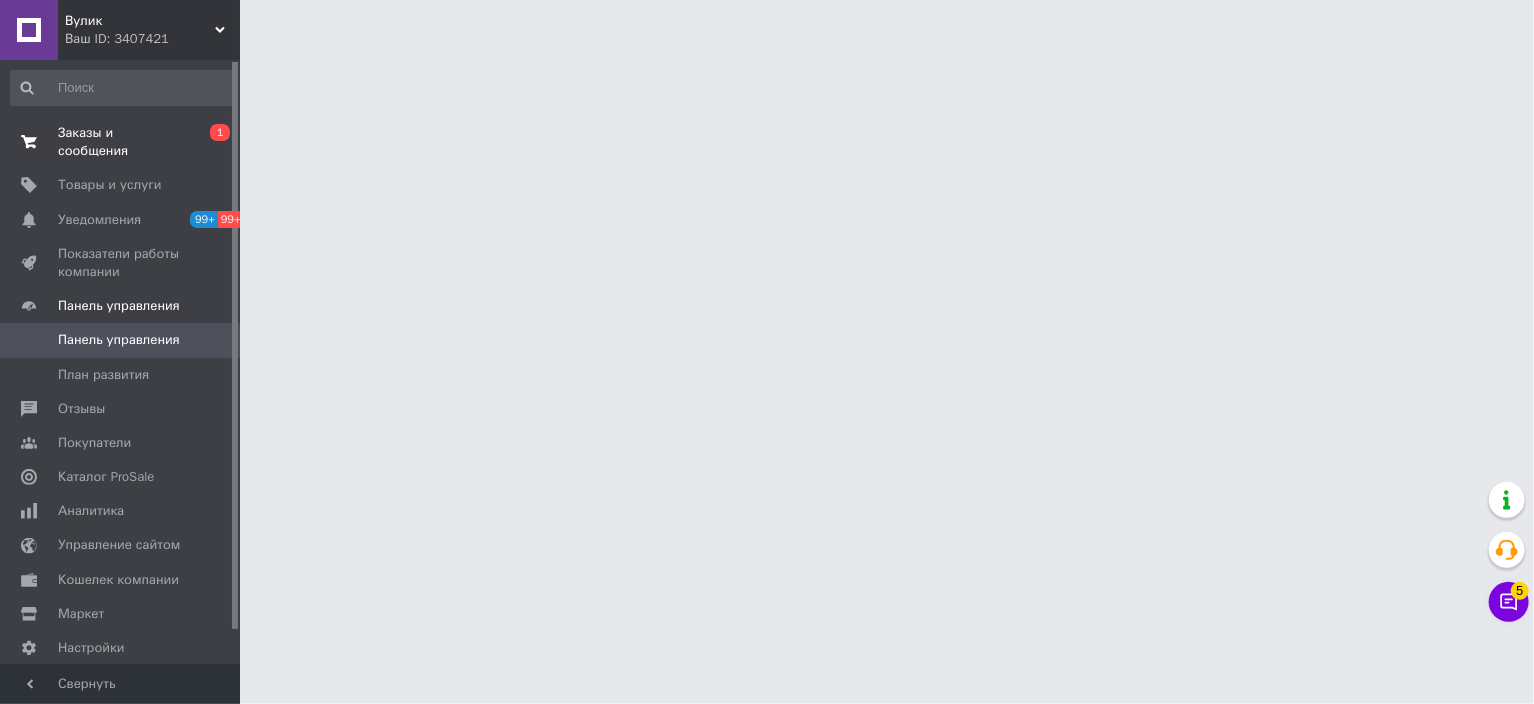 click on "Заказы и сообщения" at bounding box center [121, 142] 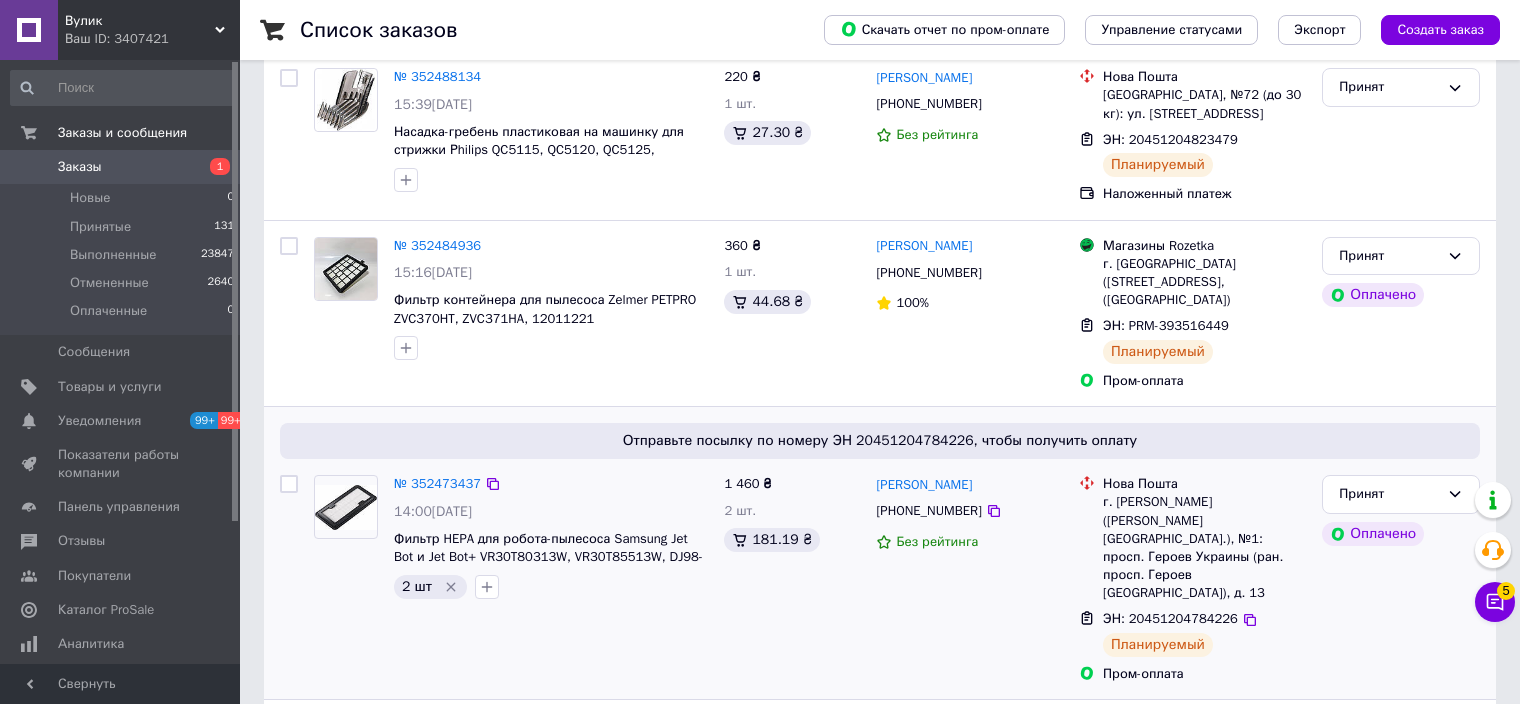 scroll, scrollTop: 500, scrollLeft: 0, axis: vertical 